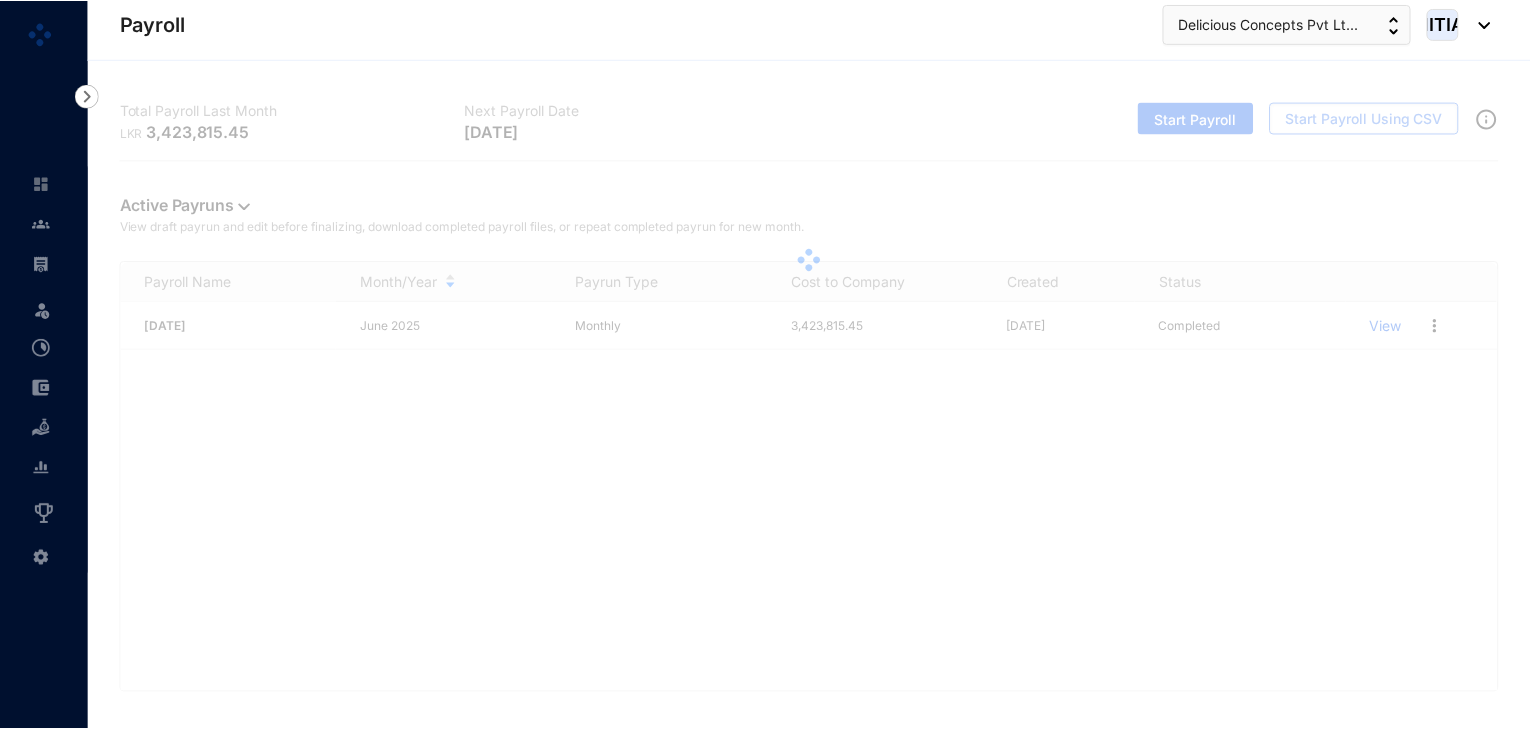 scroll, scrollTop: 0, scrollLeft: 0, axis: both 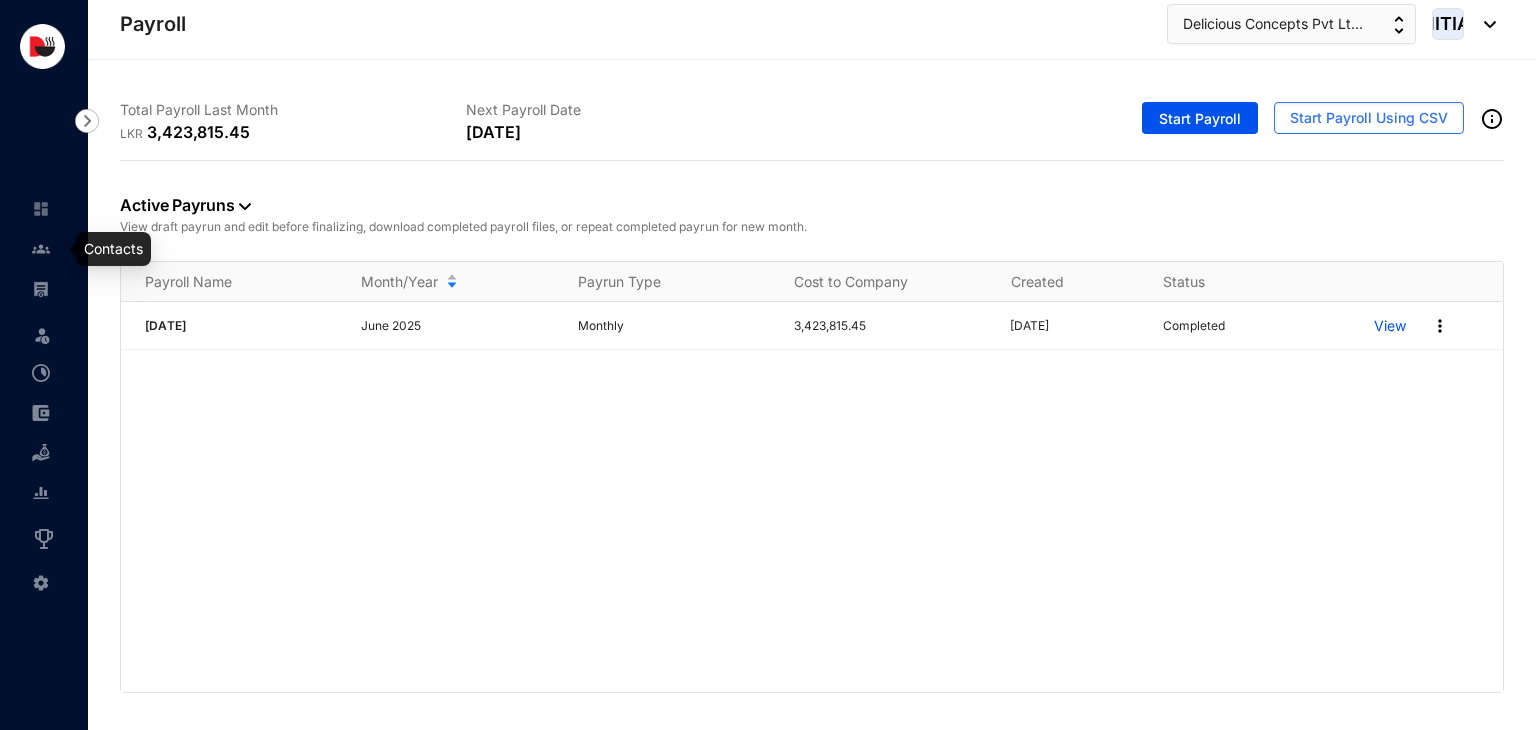 click at bounding box center (41, 249) 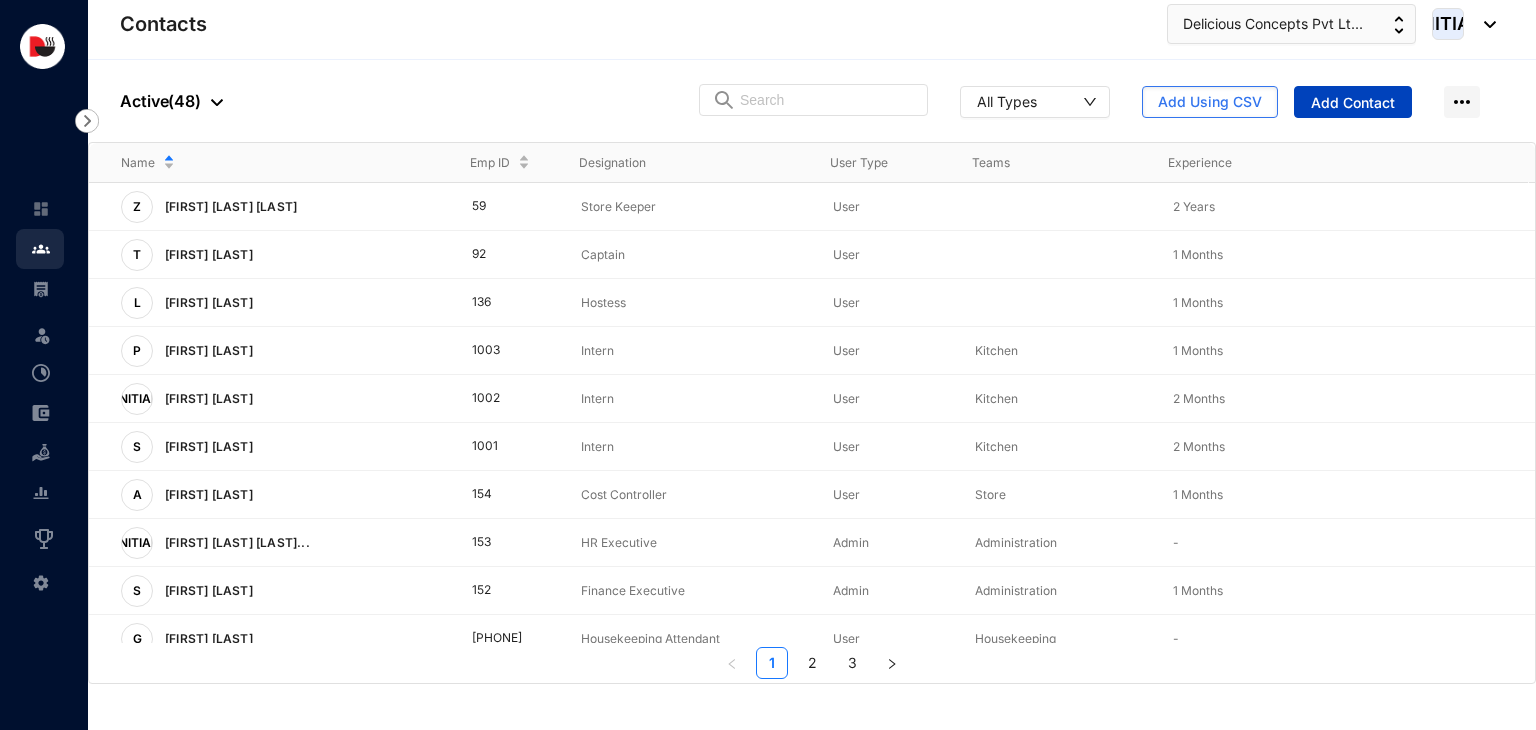 click on "Add Contact" at bounding box center (1353, 103) 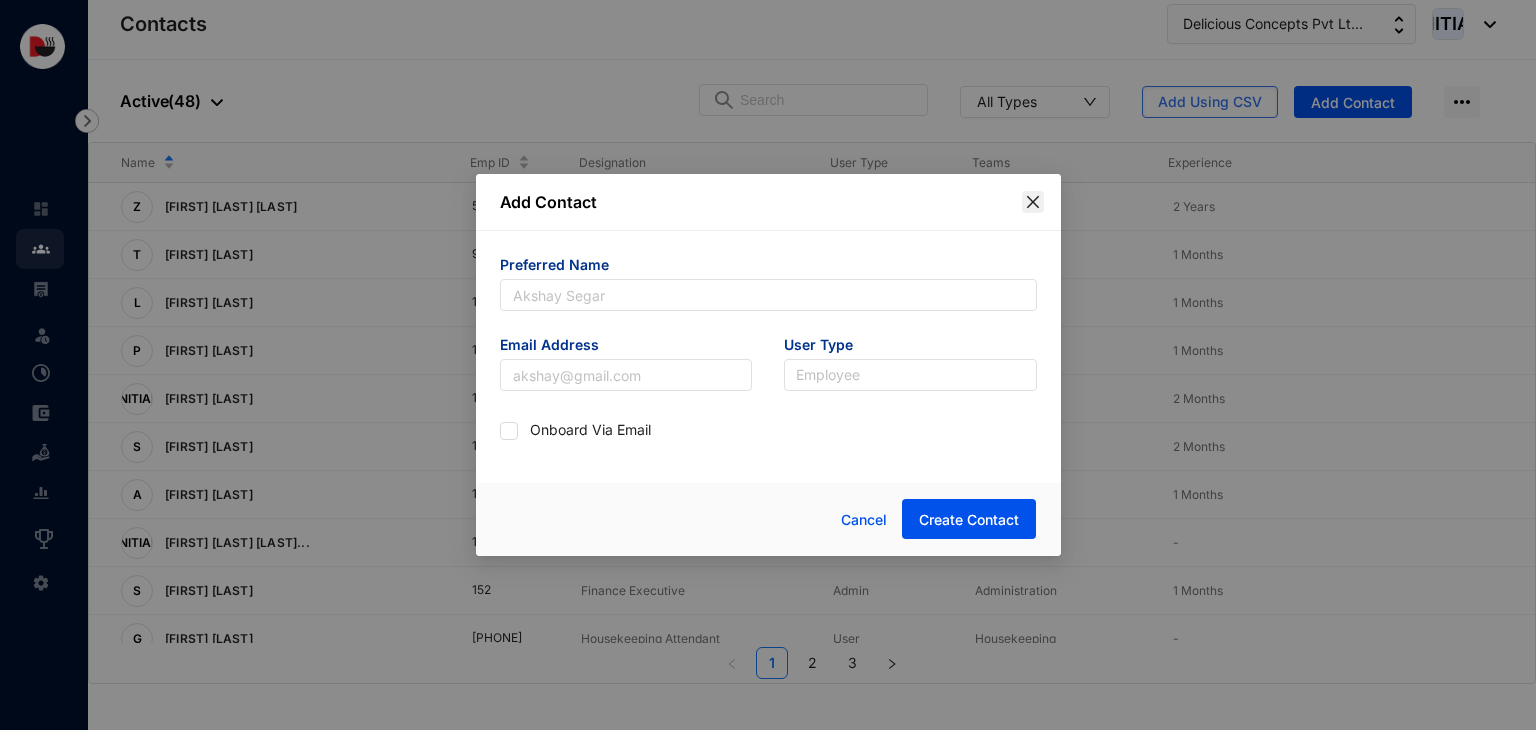 click 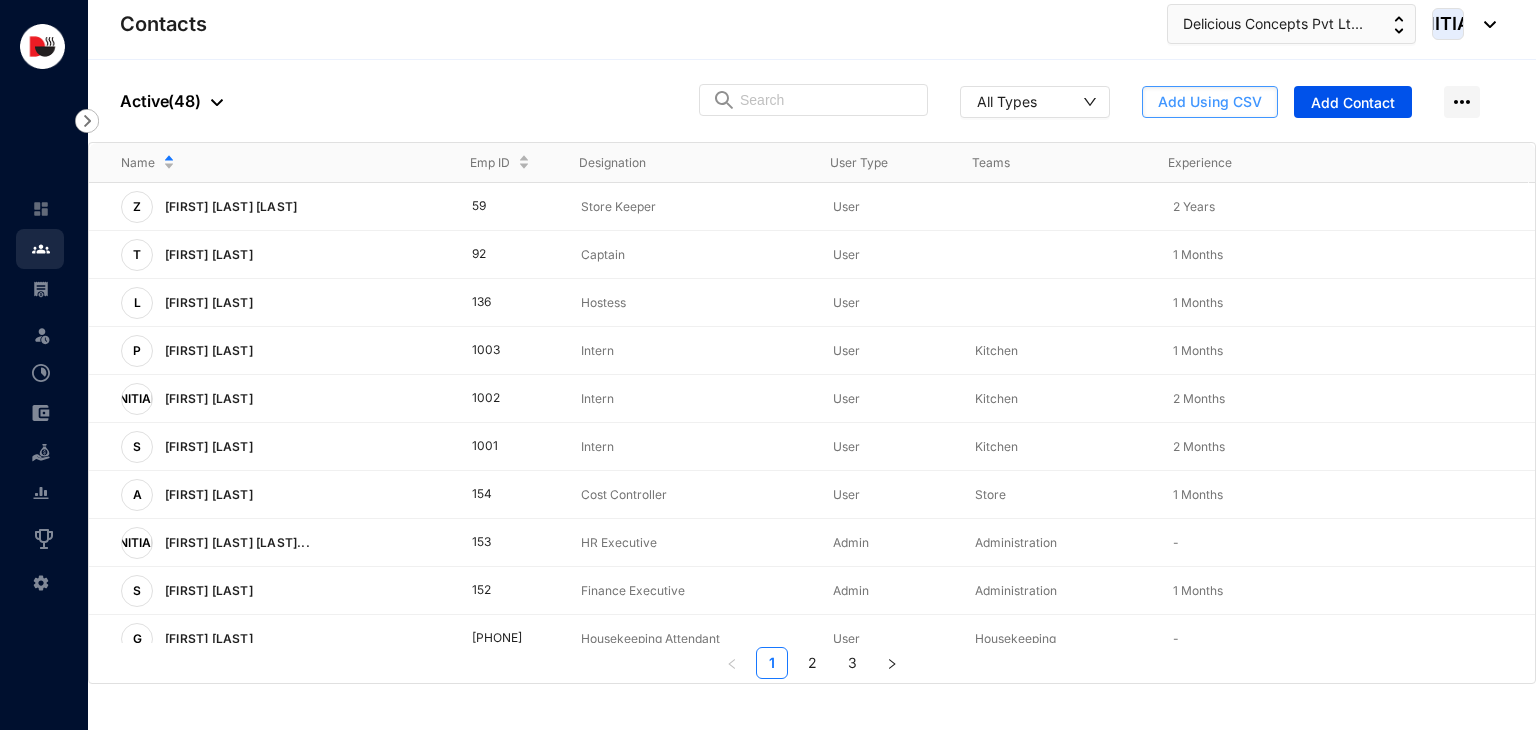click on "Add Using CSV" at bounding box center (1210, 102) 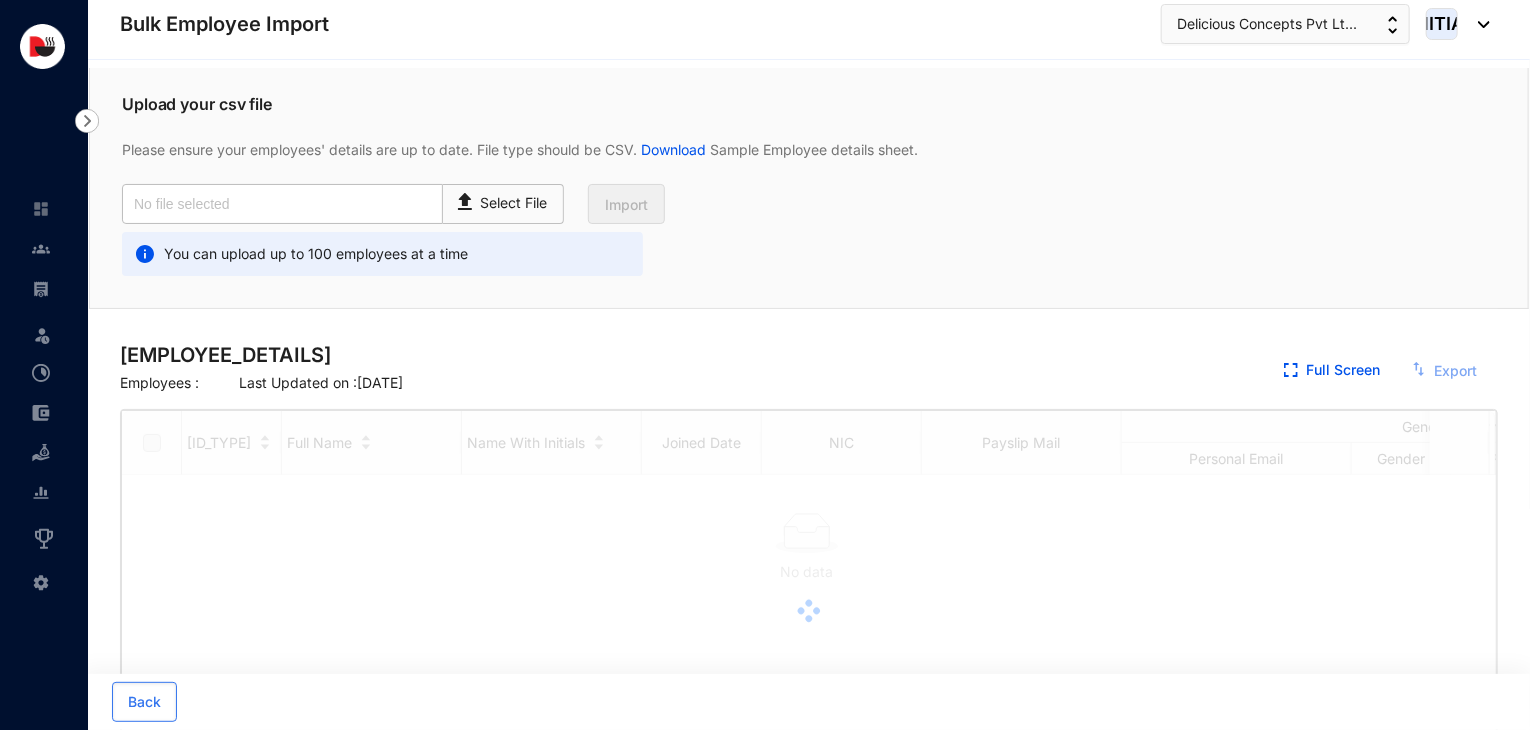 checkbox on "true" 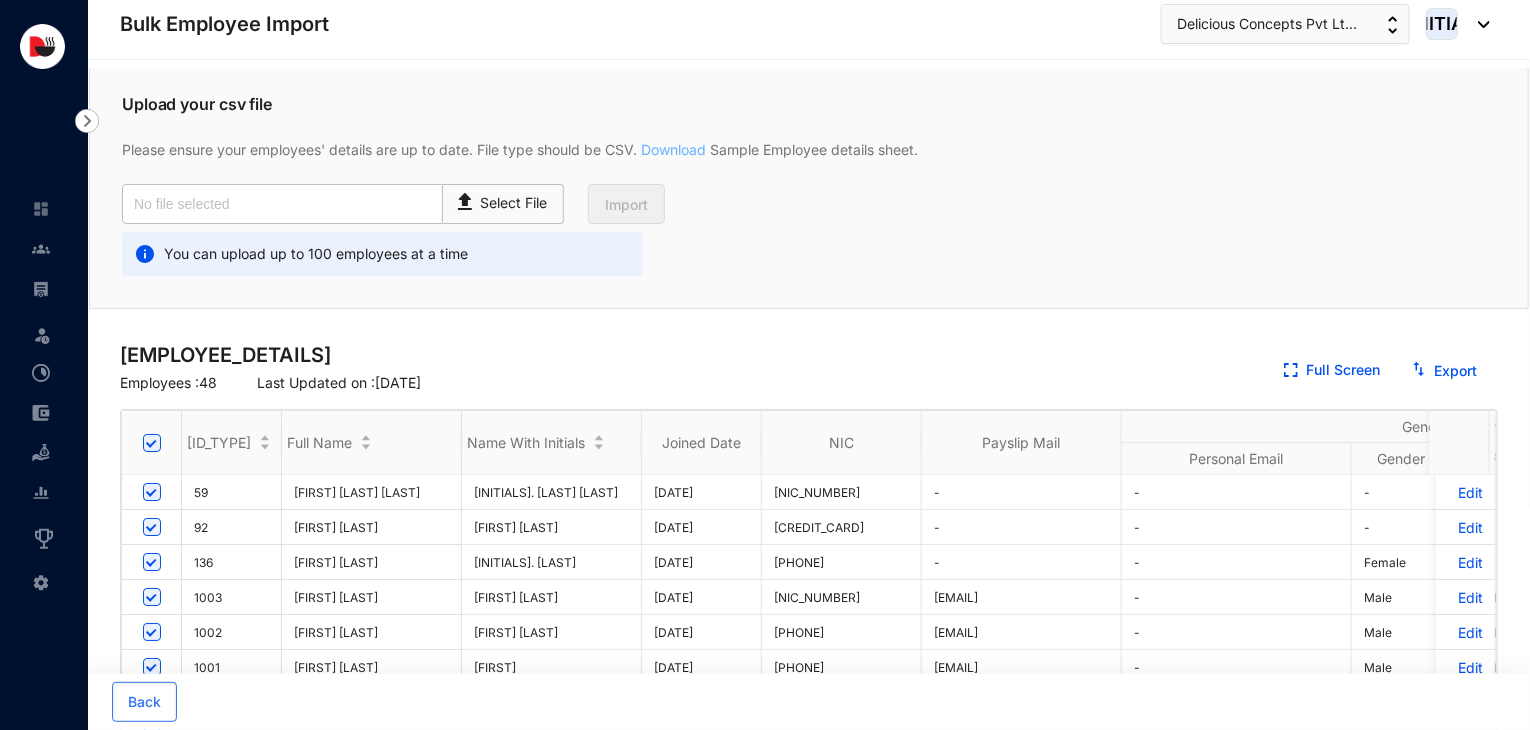 click on "Download" at bounding box center (673, 149) 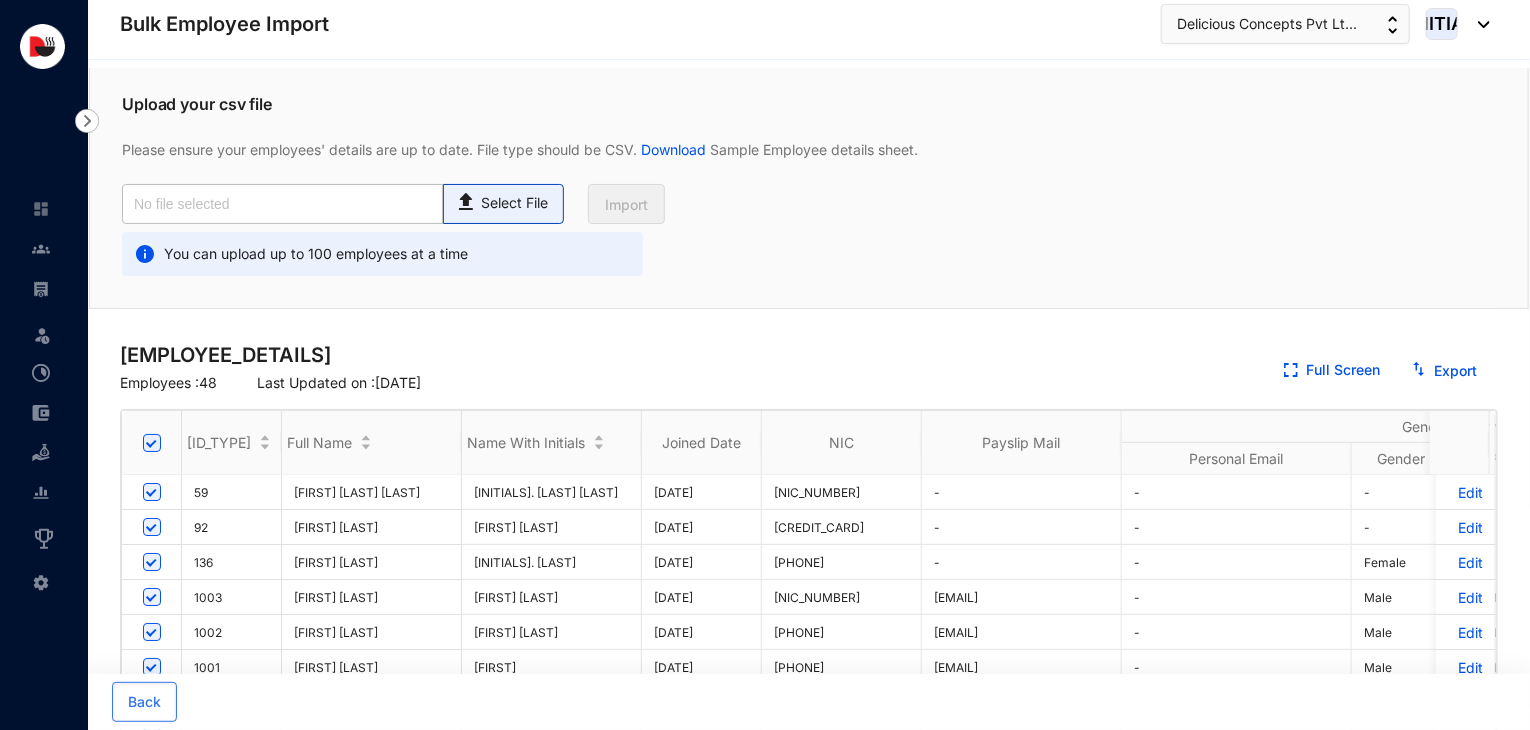 click on "Select File" at bounding box center [503, 204] 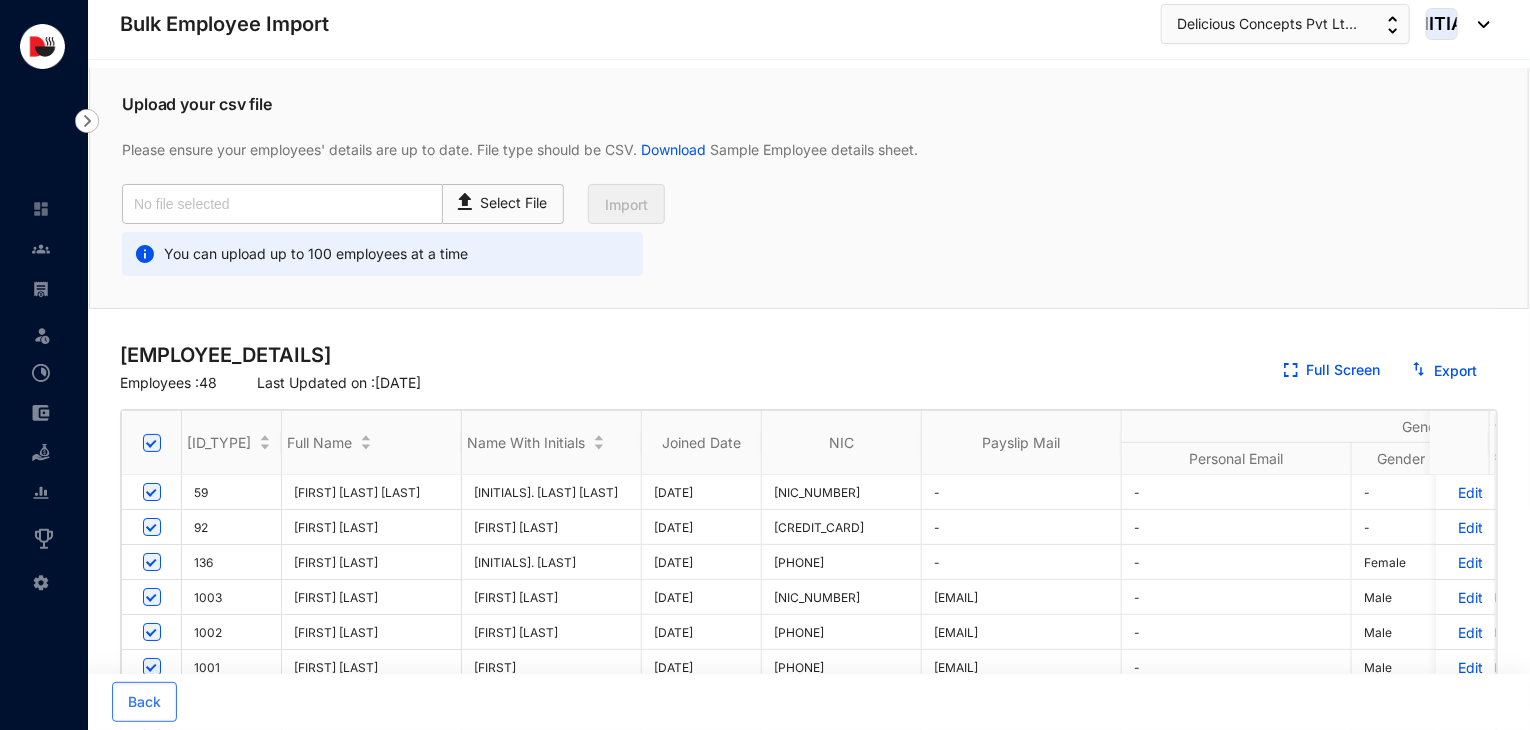 type on "employee details for humanised.csv" 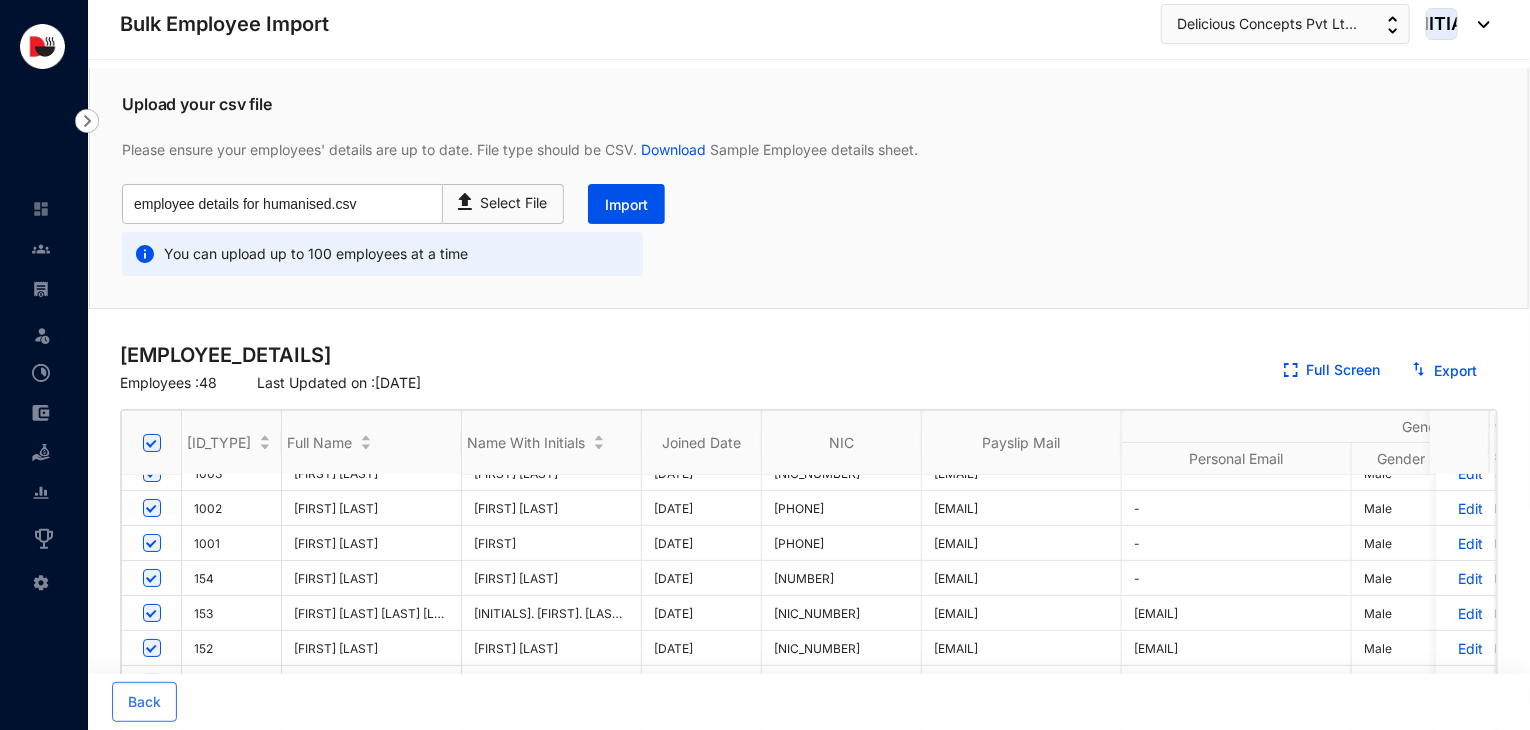 scroll, scrollTop: 138, scrollLeft: 0, axis: vertical 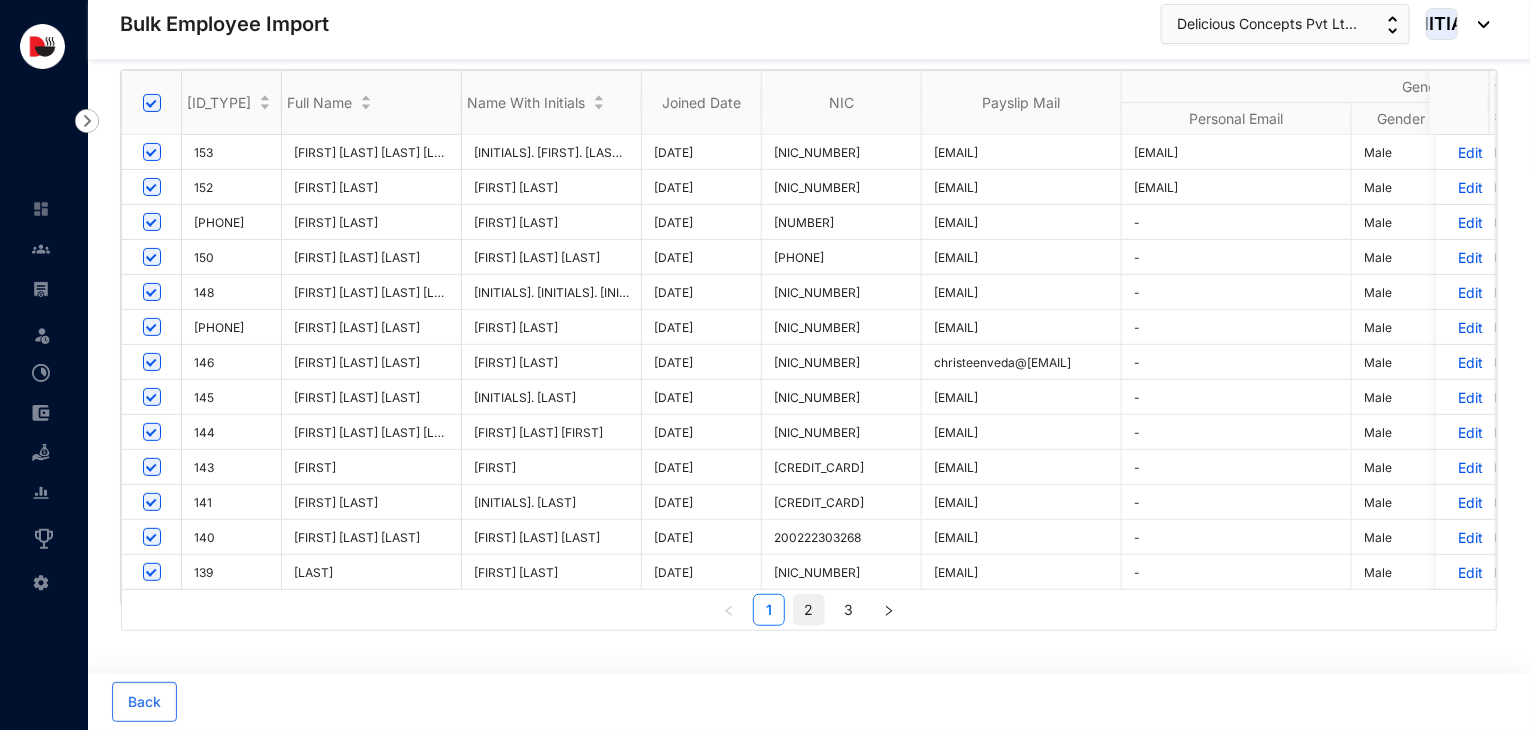 click on "2" at bounding box center [809, 610] 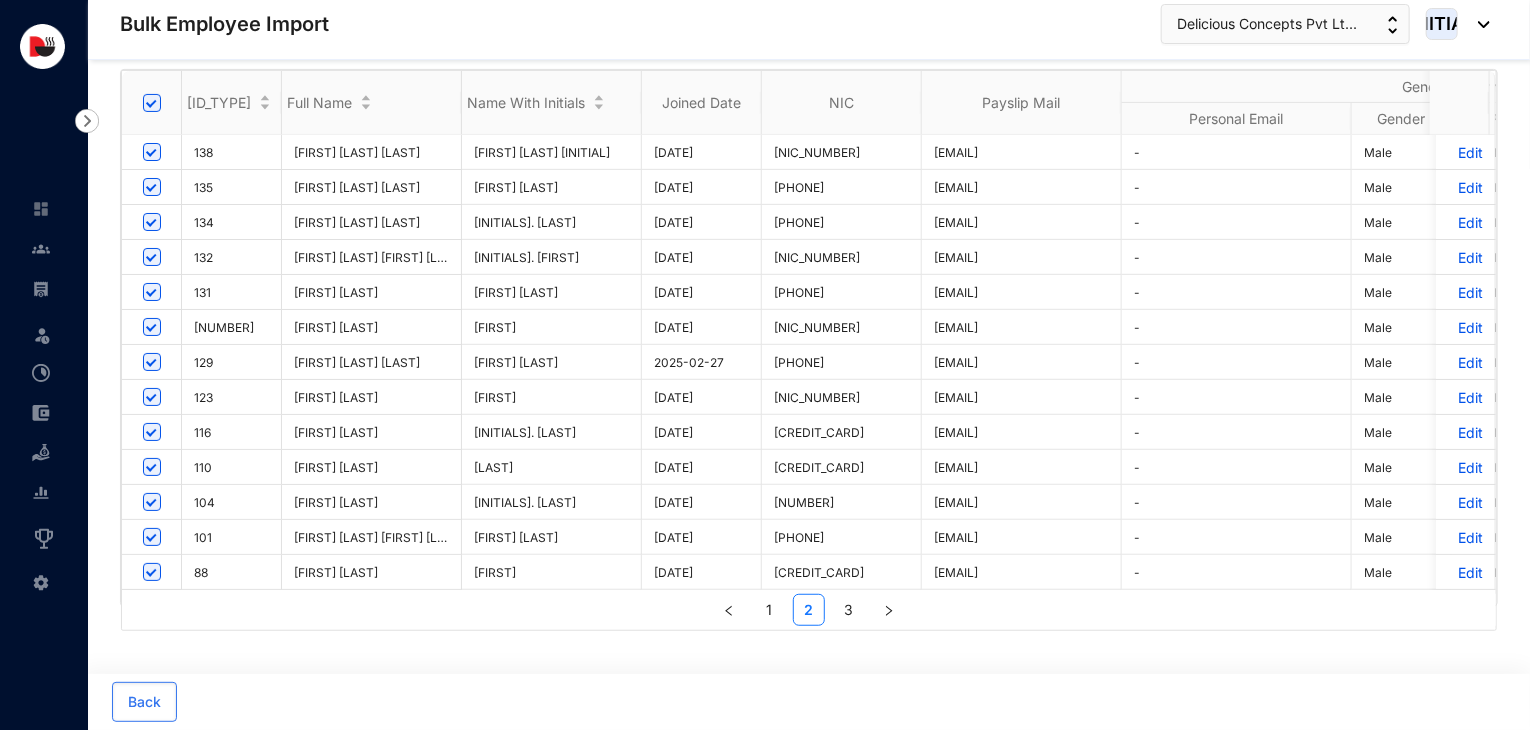 scroll, scrollTop: 289, scrollLeft: 0, axis: vertical 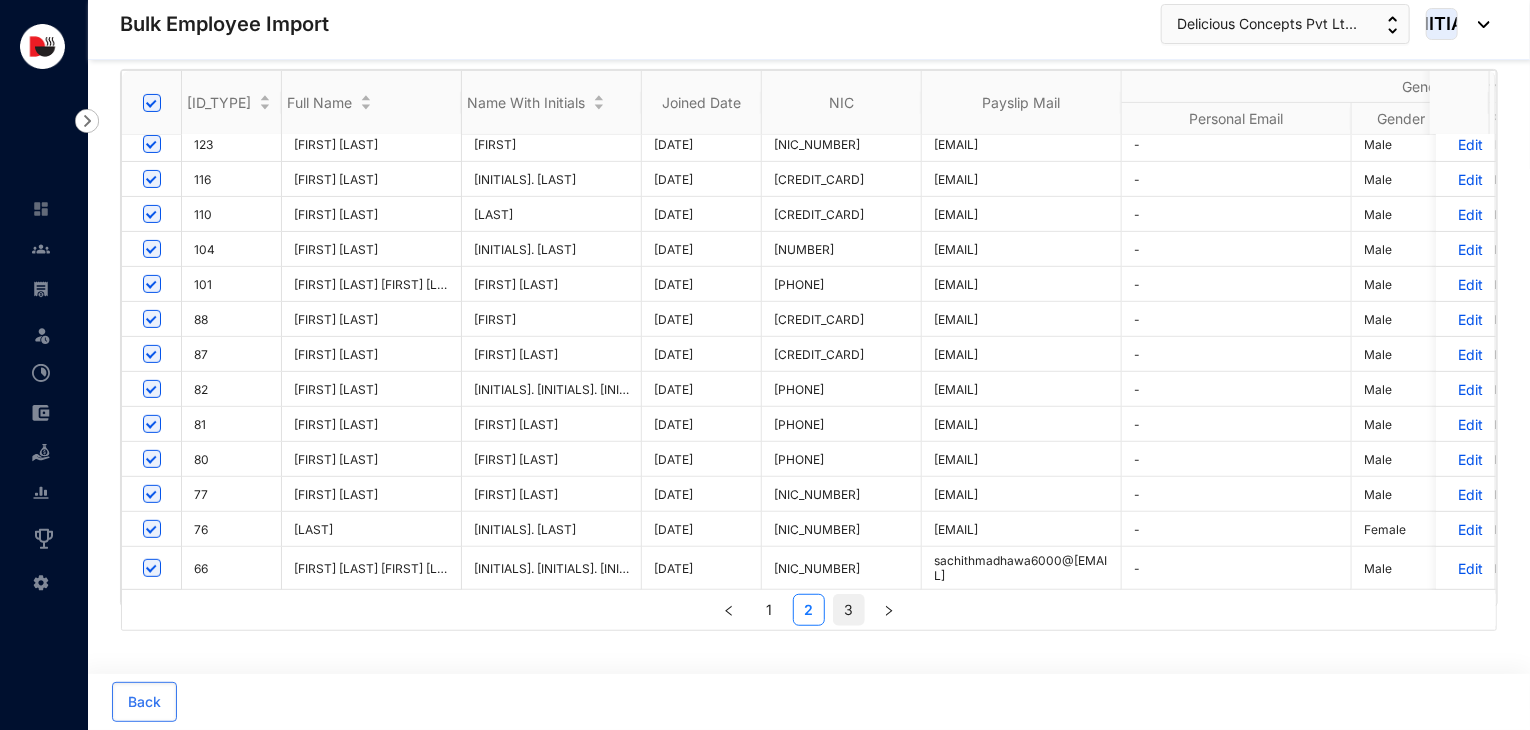 click on "3" at bounding box center (849, 610) 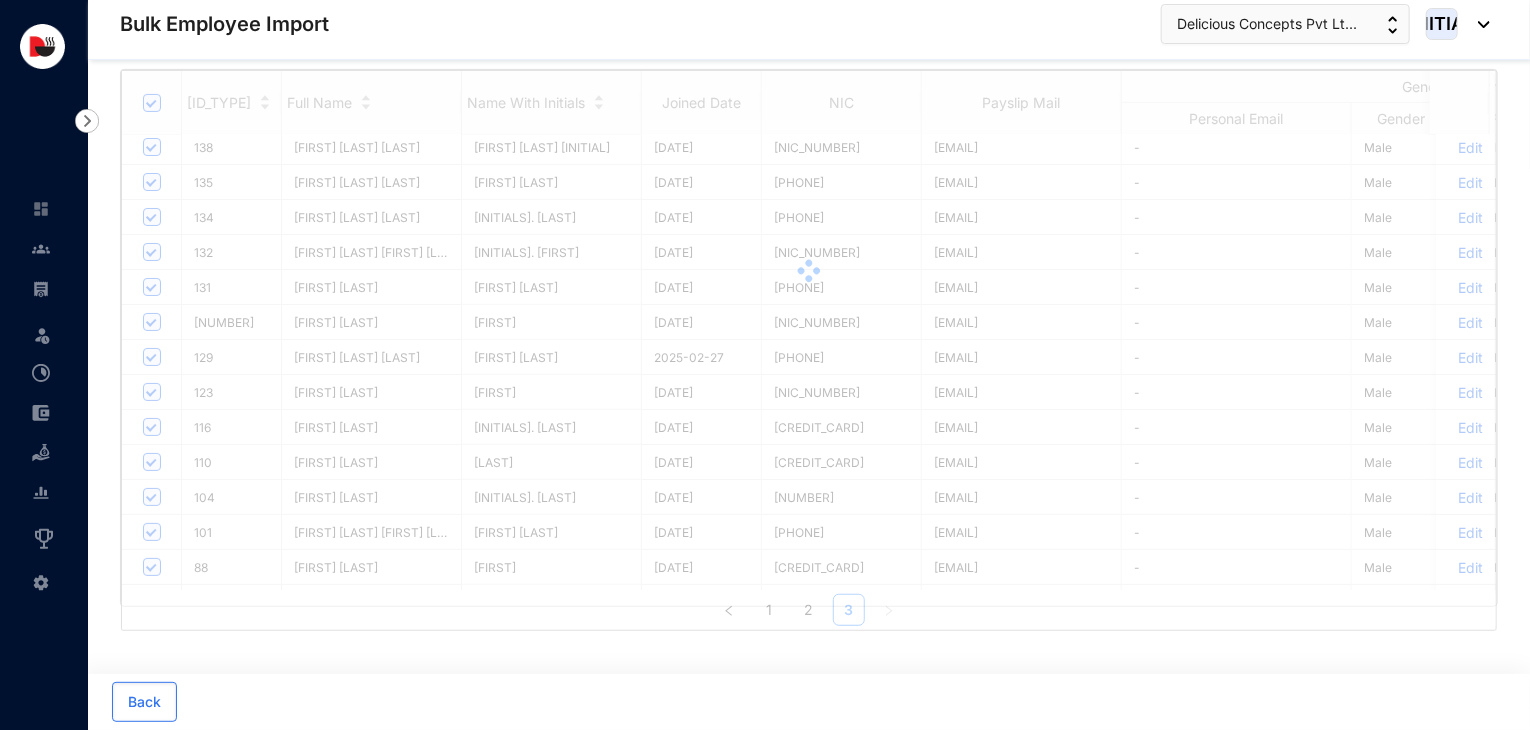 scroll, scrollTop: 0, scrollLeft: 0, axis: both 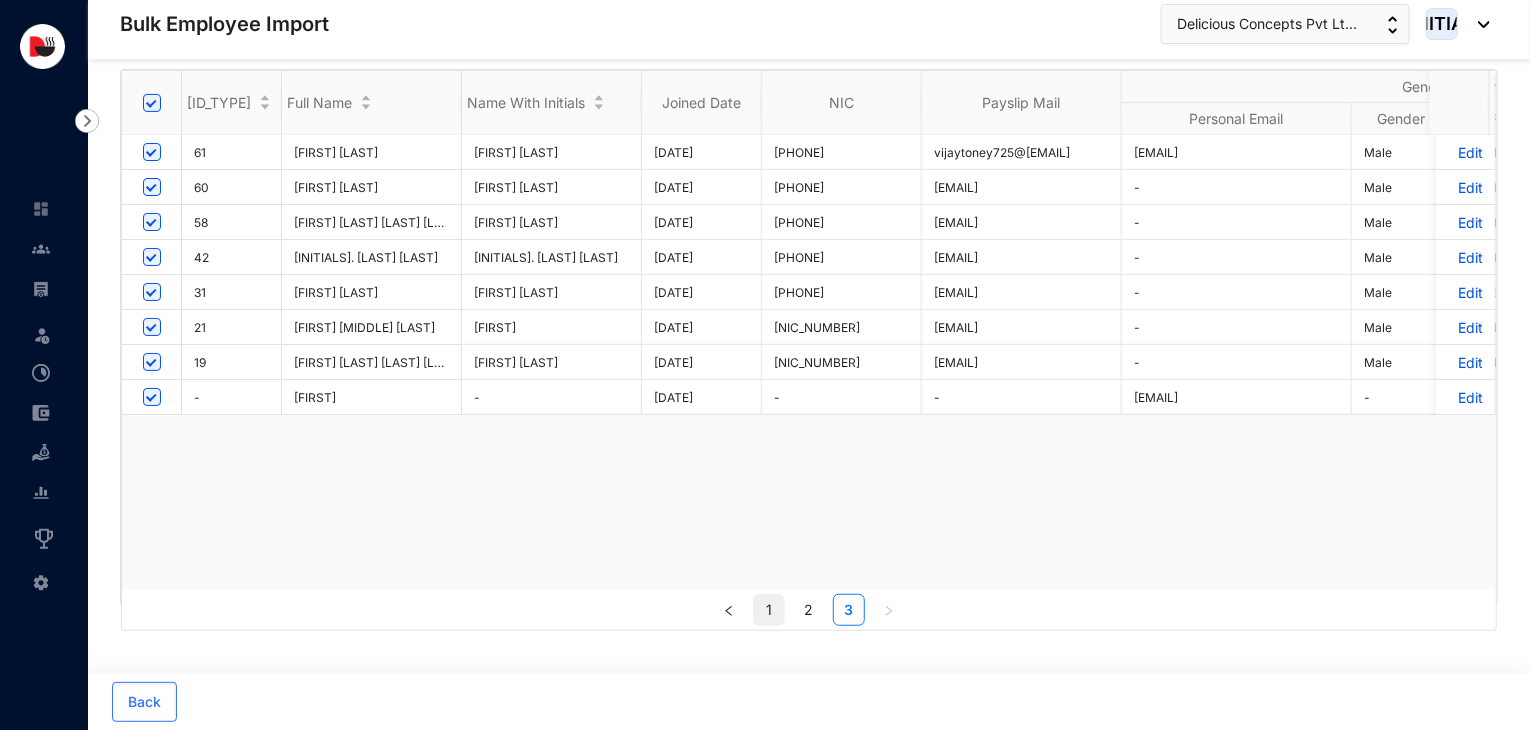 click on "1" at bounding box center [769, 610] 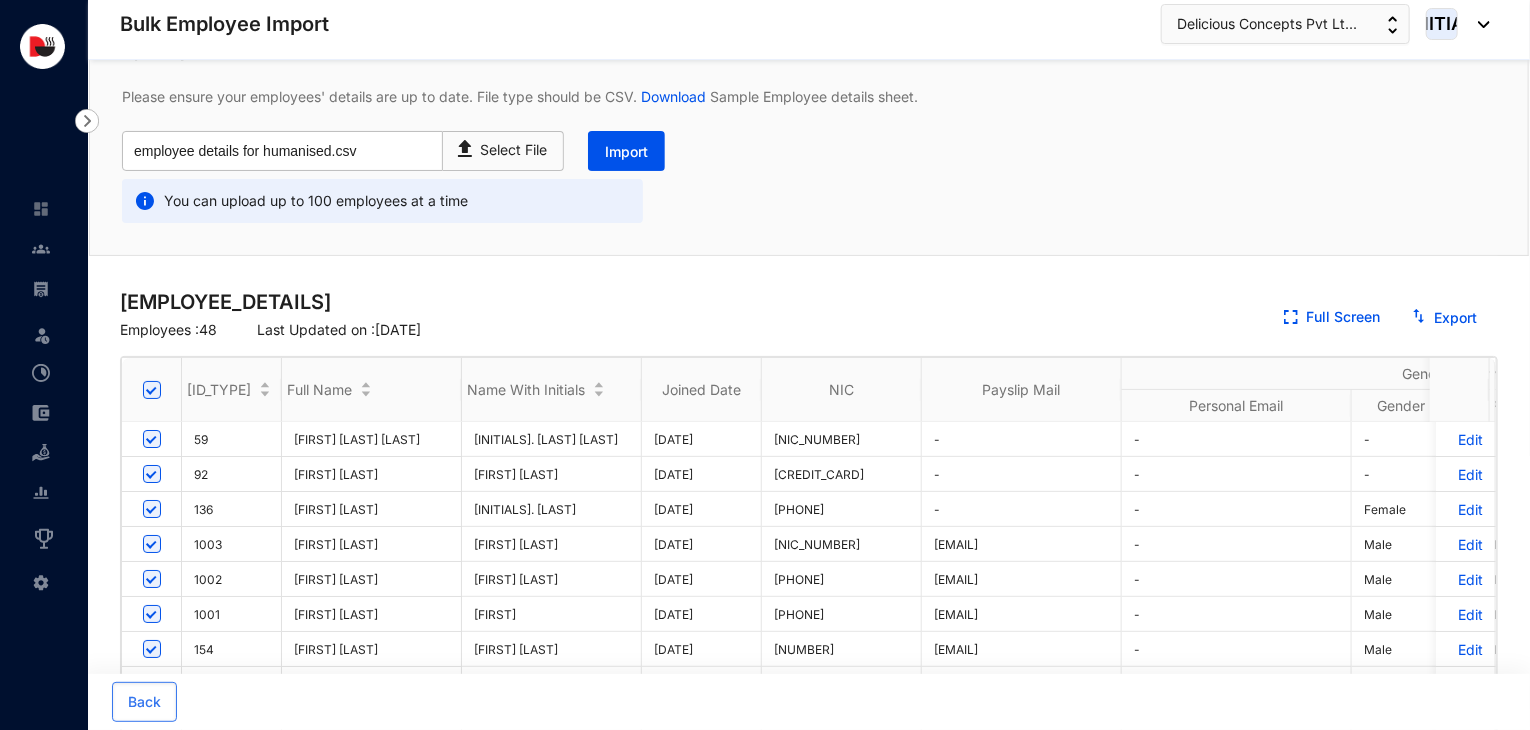 scroll, scrollTop: 48, scrollLeft: 0, axis: vertical 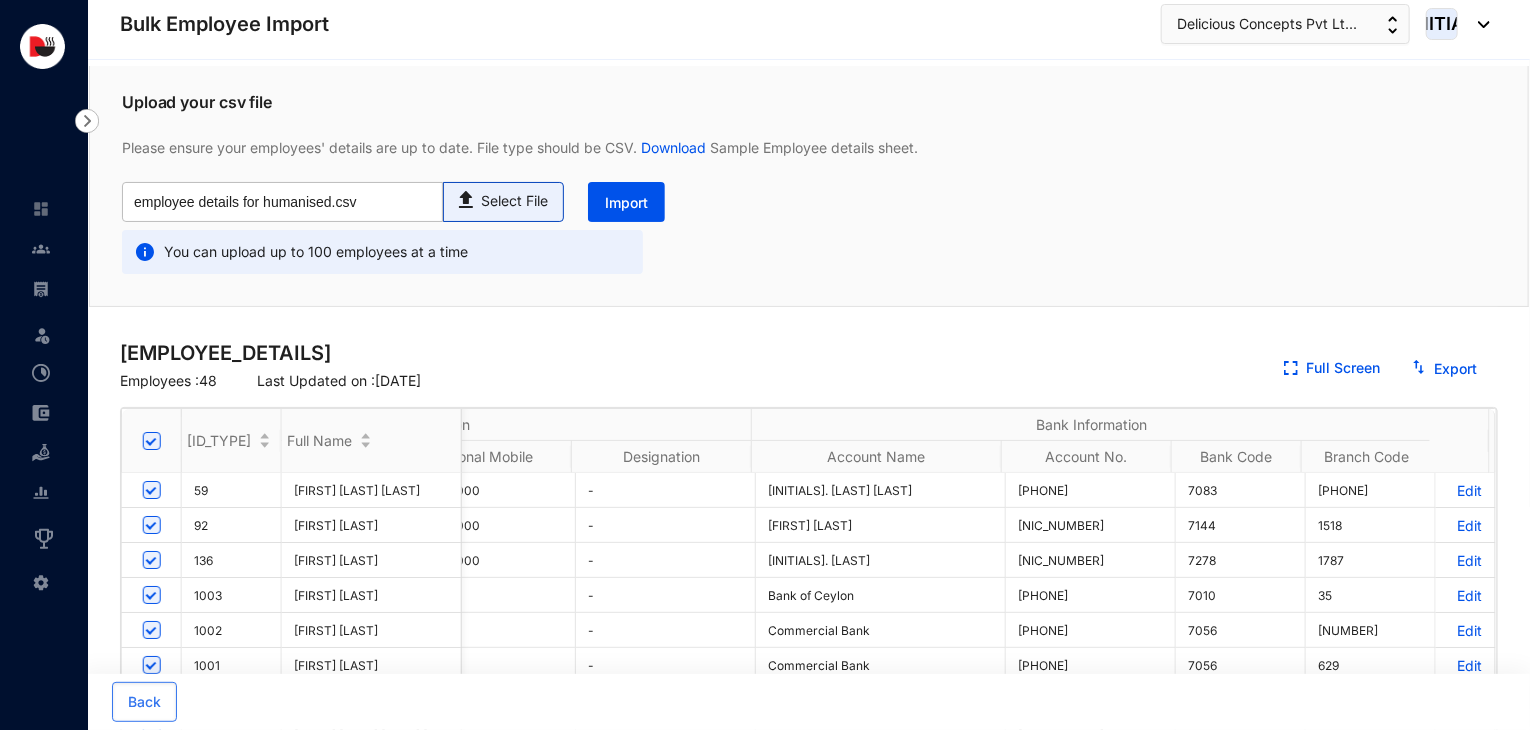 click on "Select File" at bounding box center (503, 202) 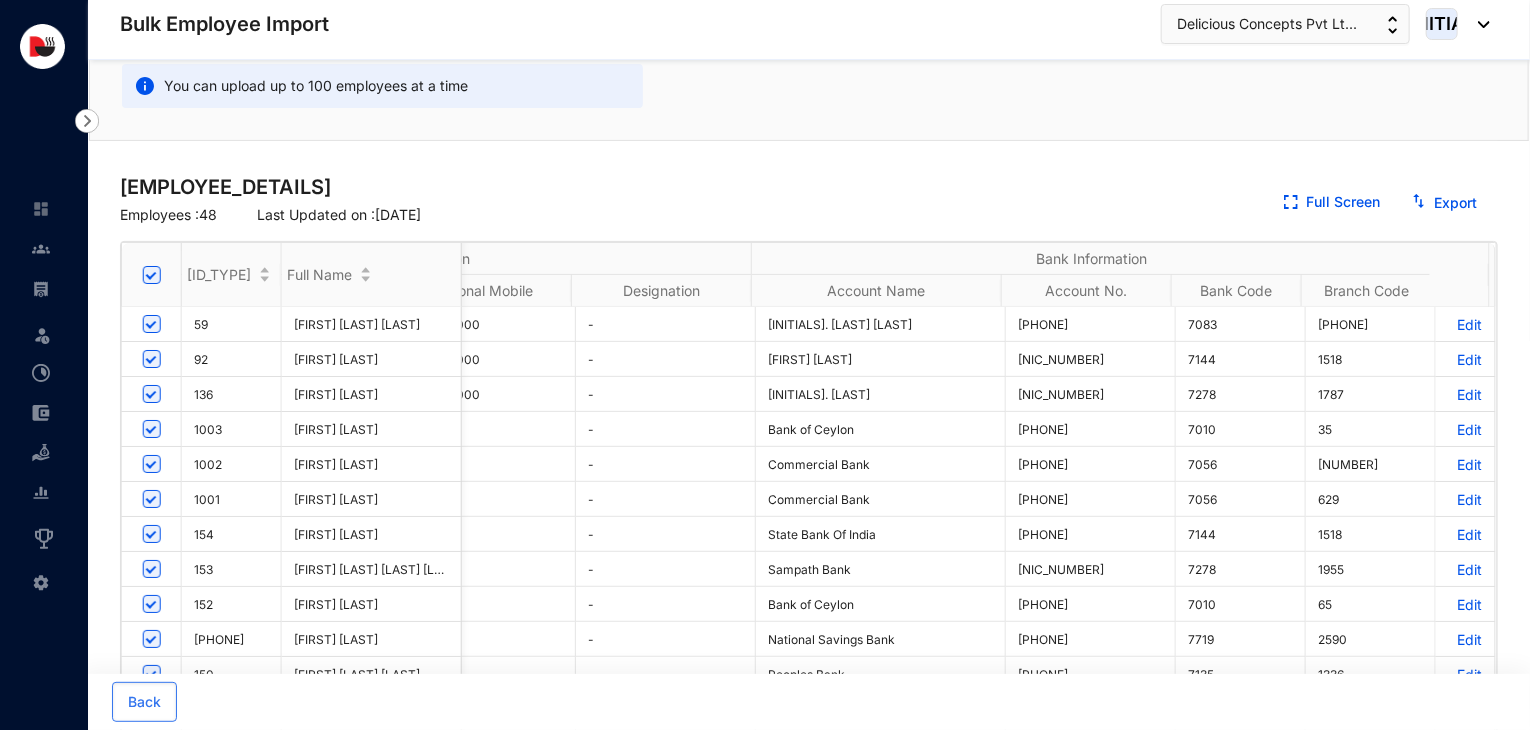 scroll, scrollTop: 170, scrollLeft: 0, axis: vertical 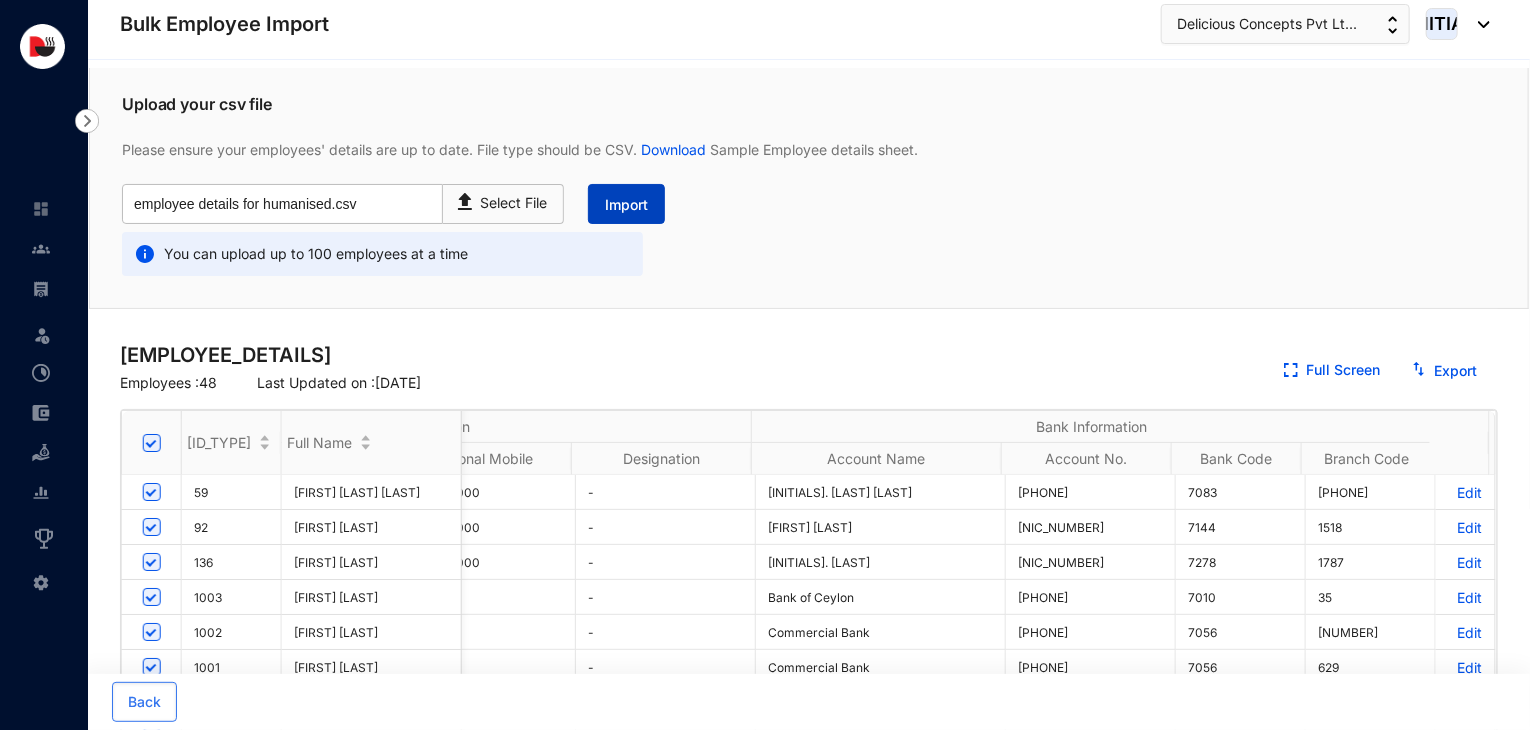 click on "Import" at bounding box center (626, 204) 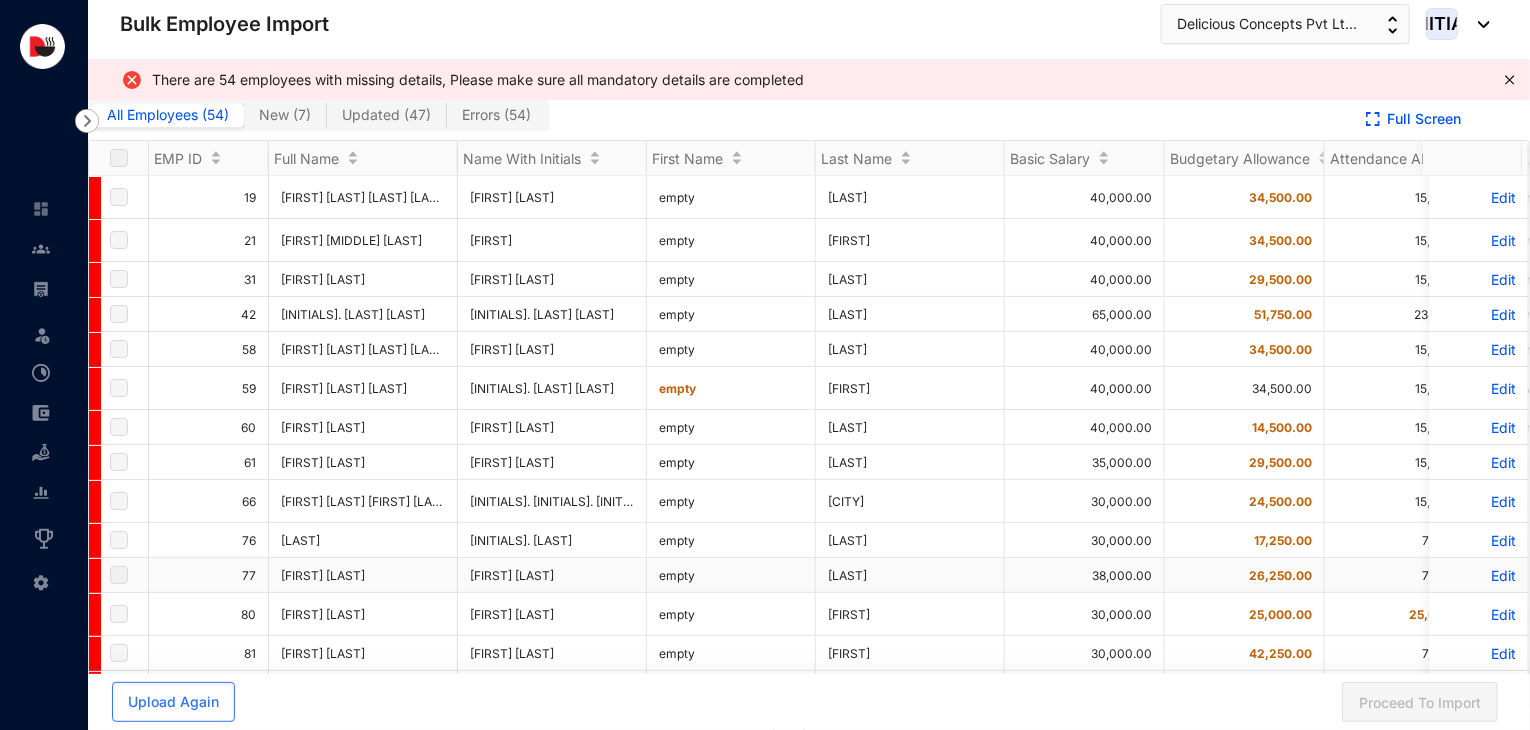scroll 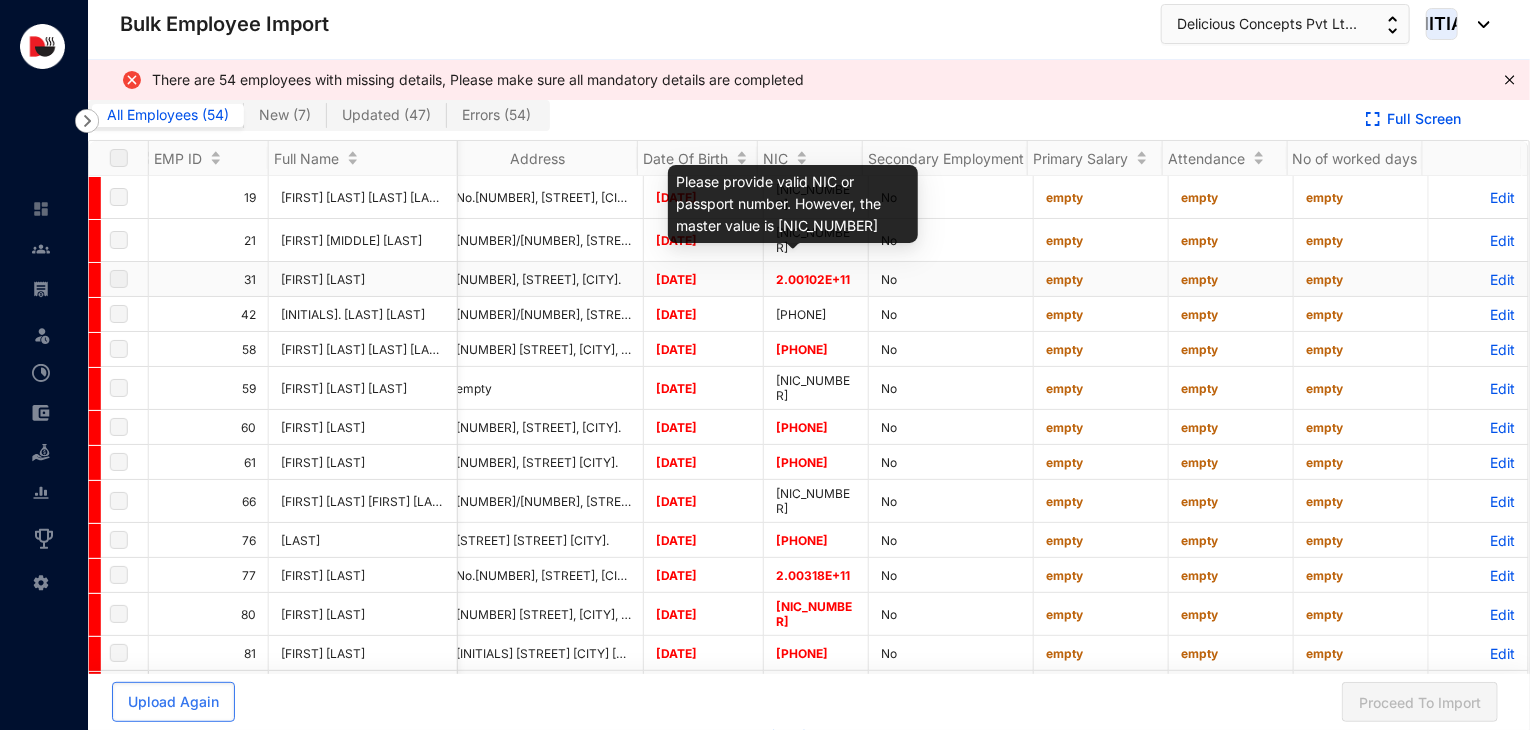 click on "2.00102E+11" at bounding box center [813, 279] 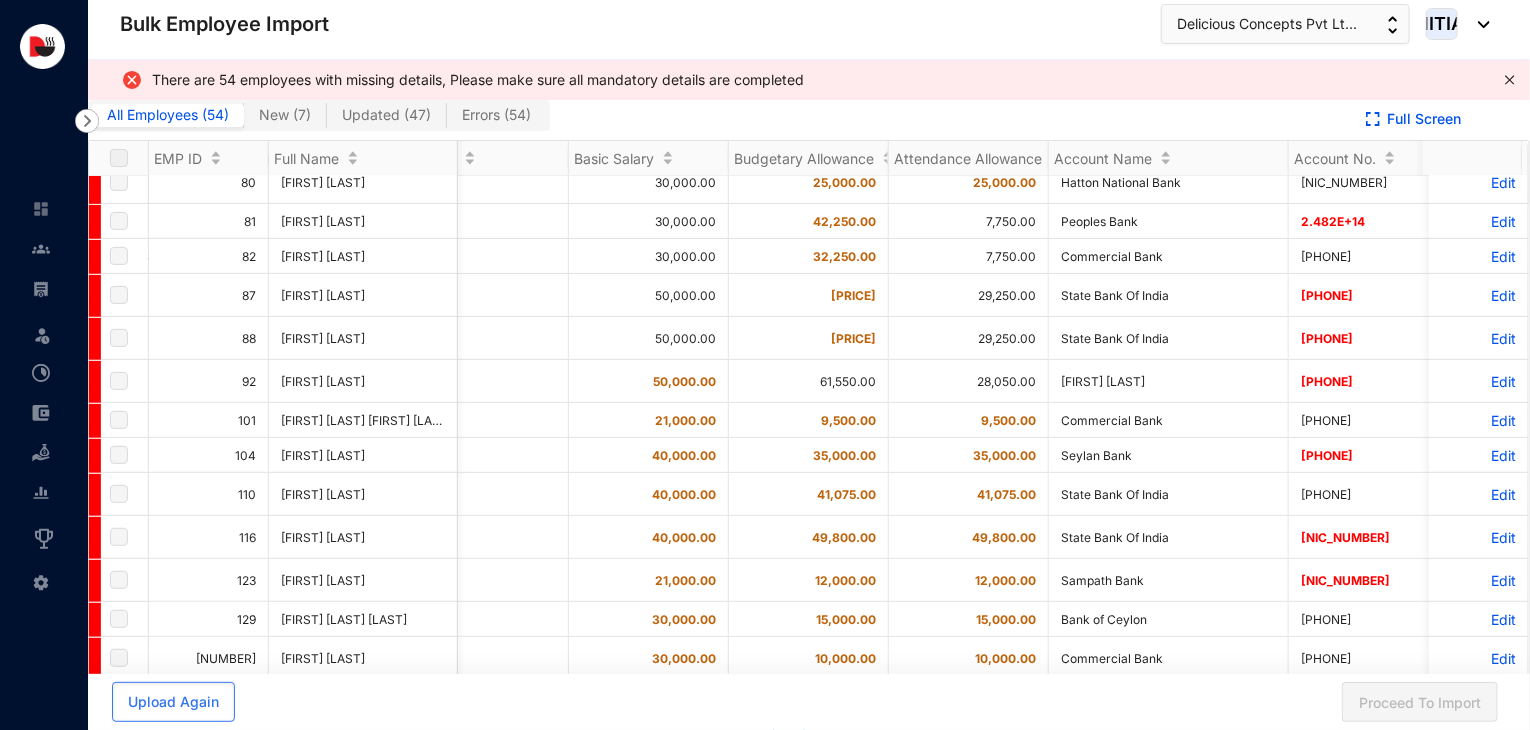 click 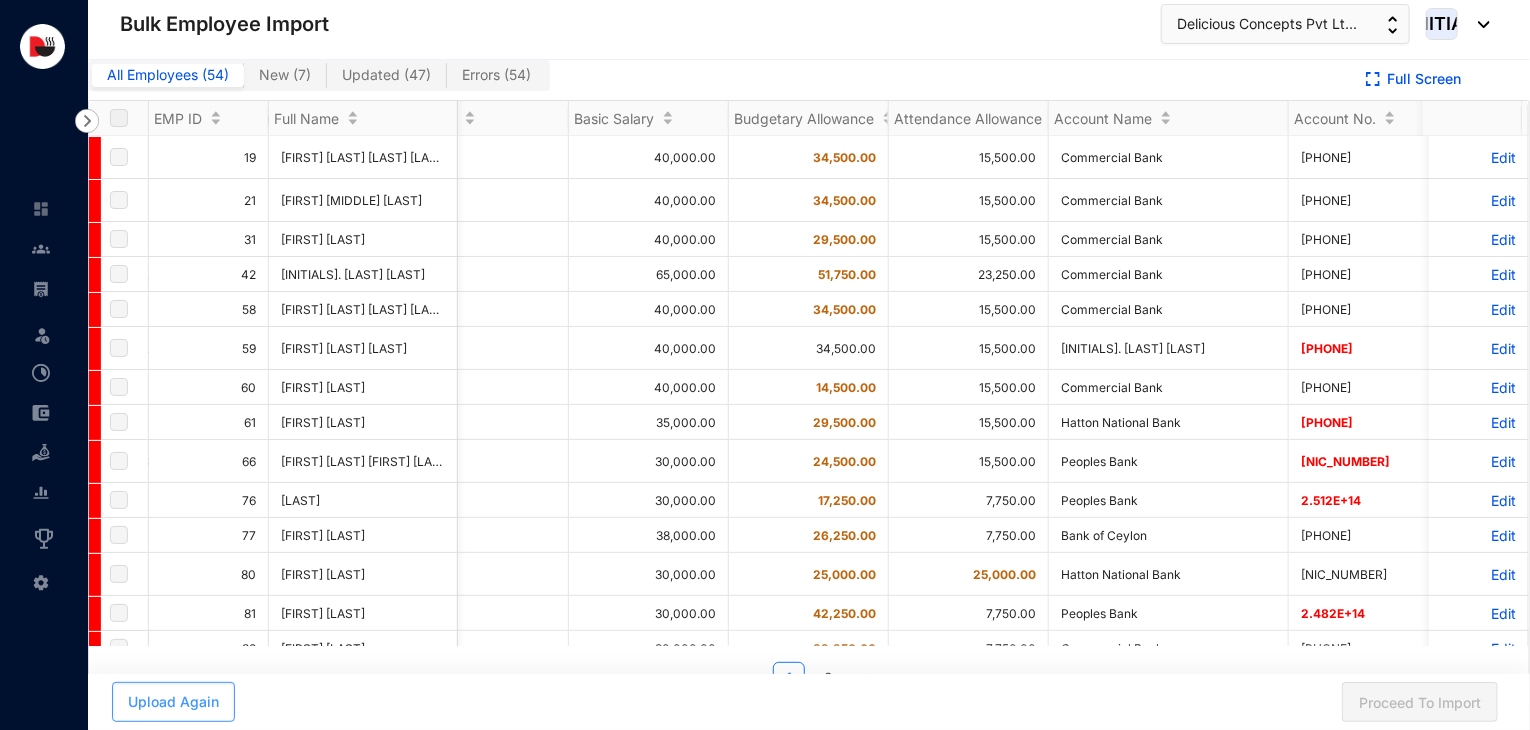 click on "Upload Again" at bounding box center (173, 702) 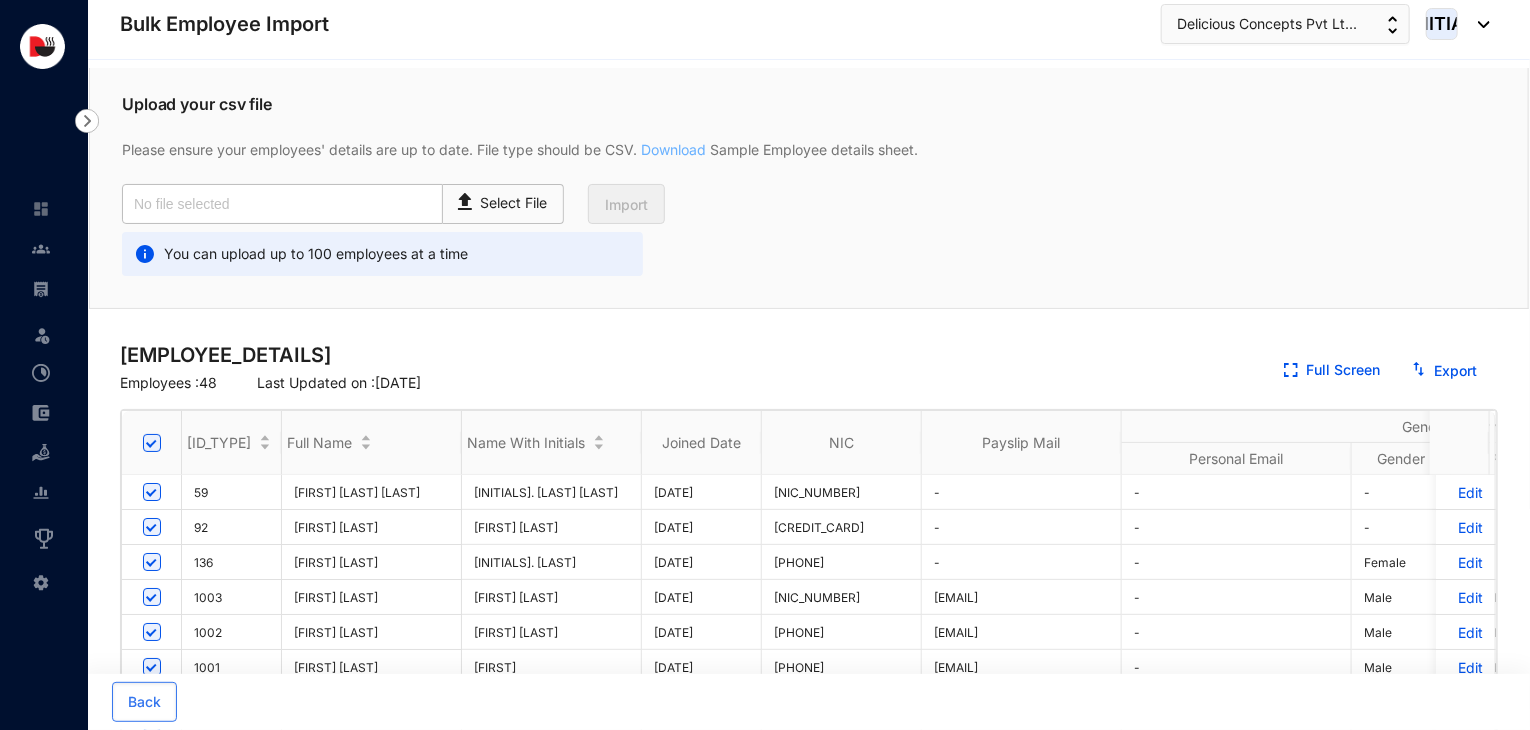 click on "Download" at bounding box center (673, 149) 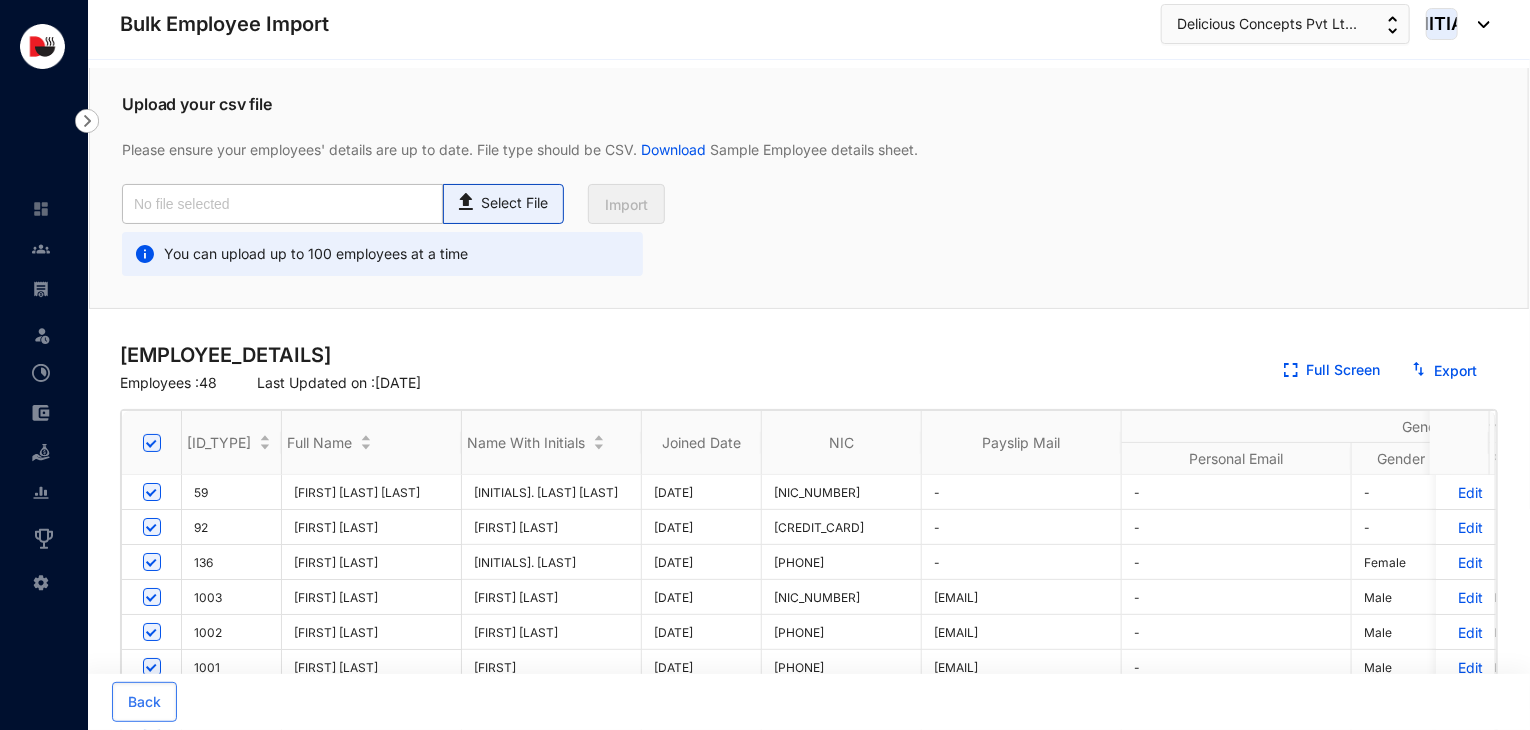 click on "Select File" at bounding box center (514, 203) 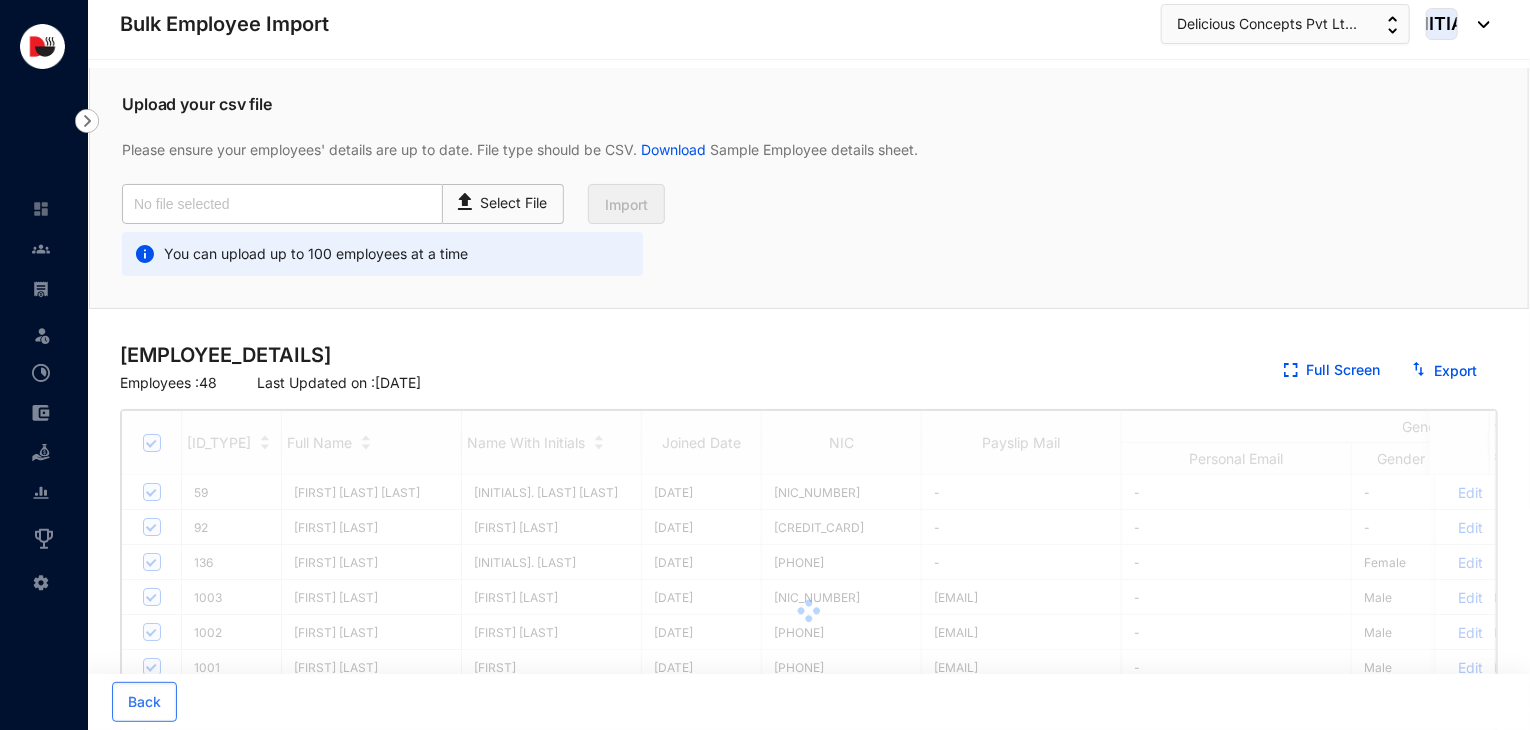type on "Standard-v1.2 (2).xlsx" 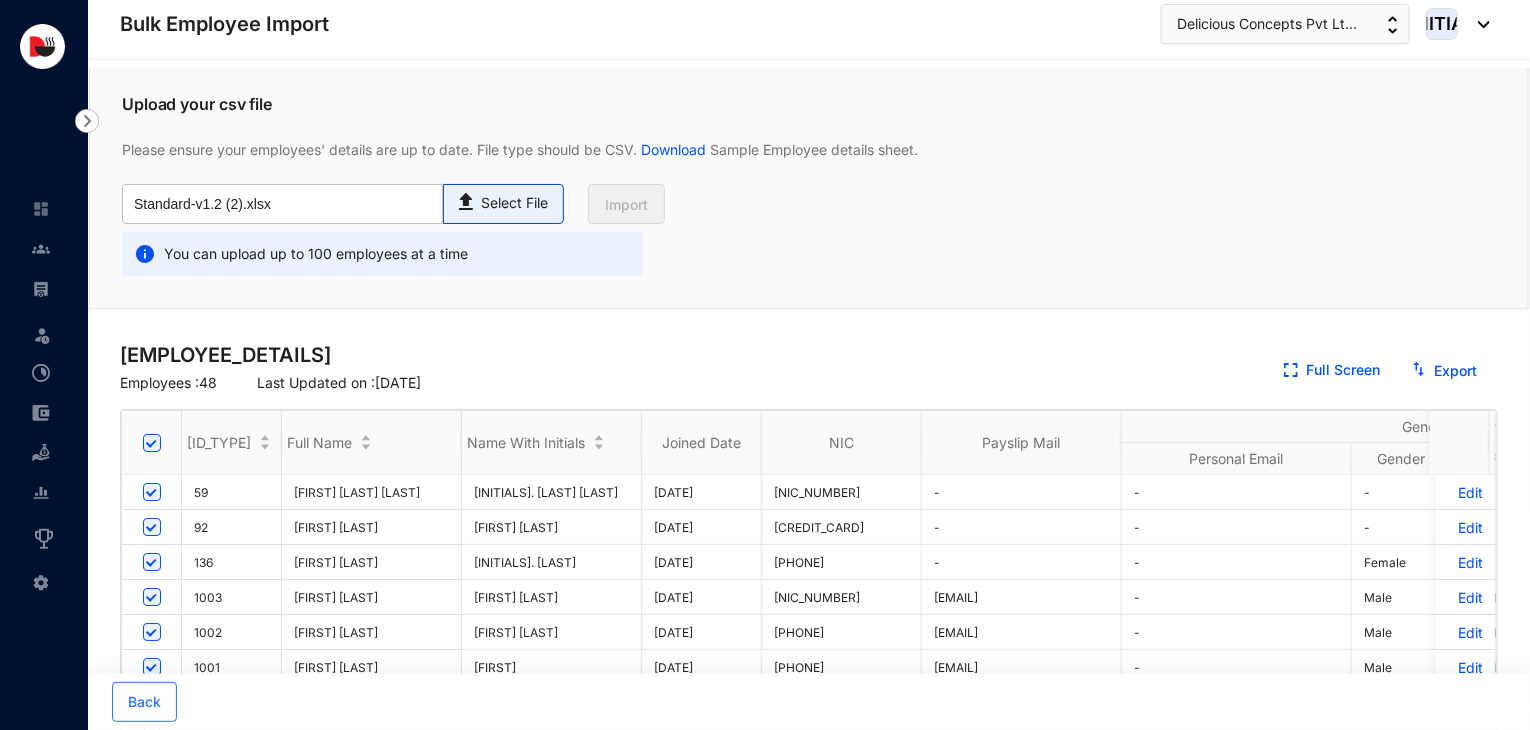 click on "Select File" at bounding box center [514, 203] 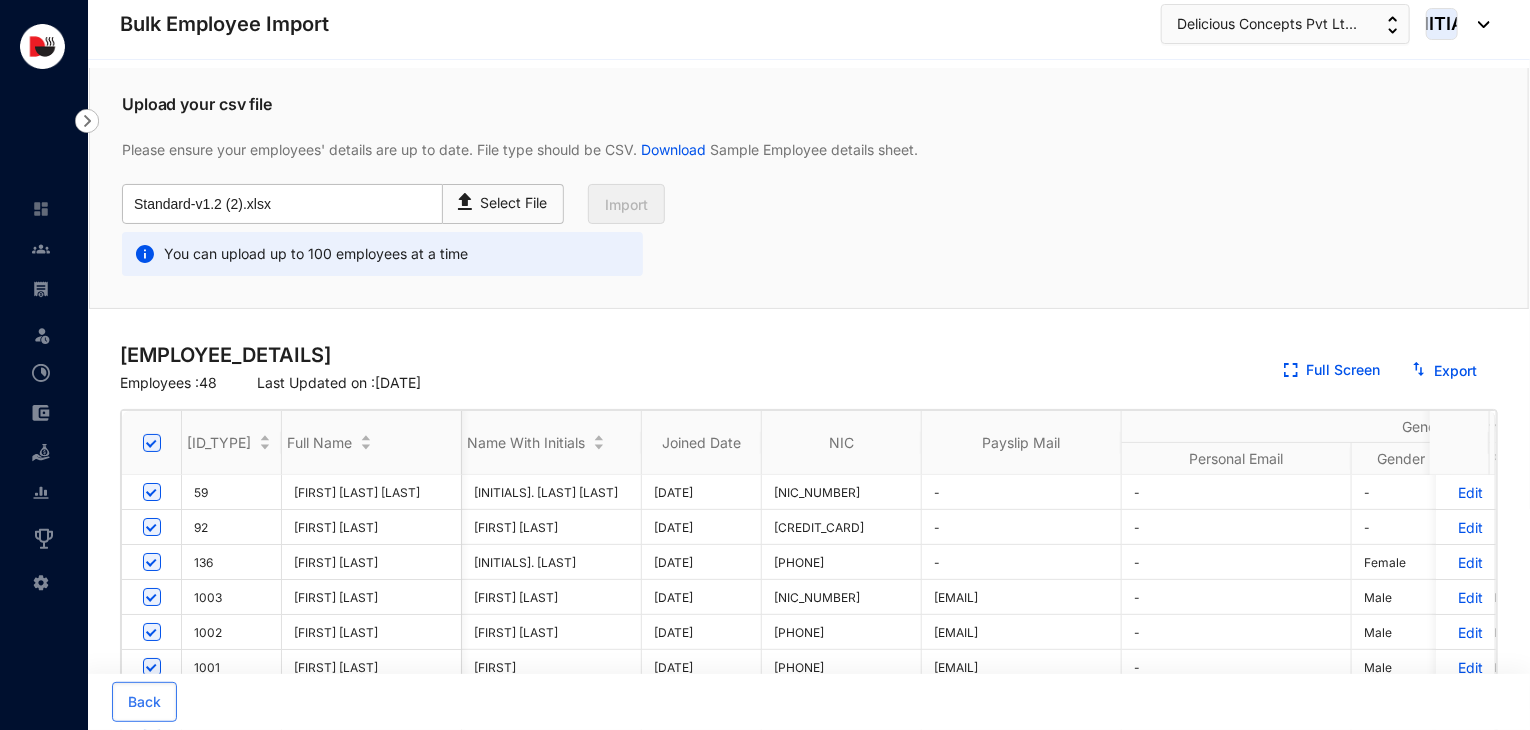 scroll, scrollTop: 264, scrollLeft: 14, axis: both 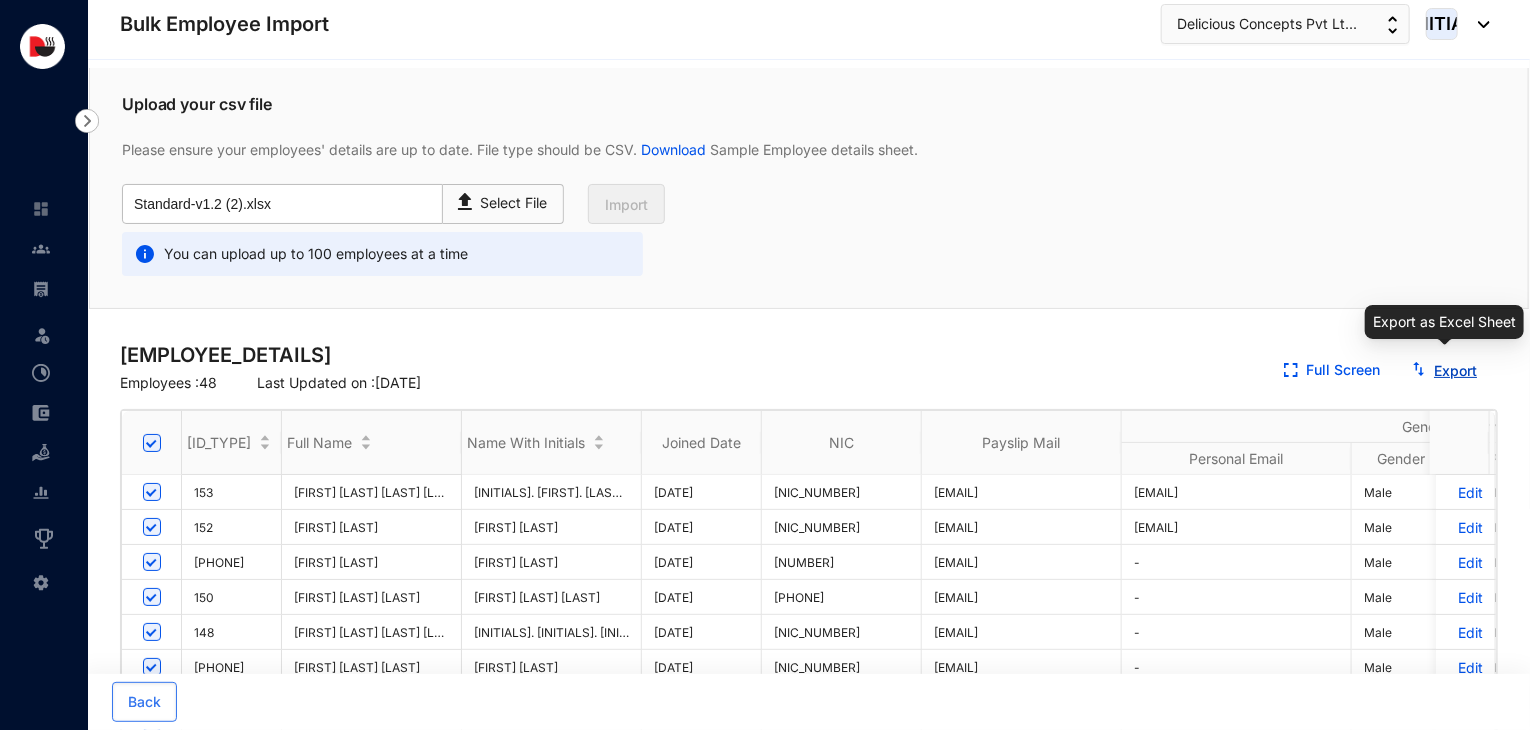 click on "Export" at bounding box center [1455, 370] 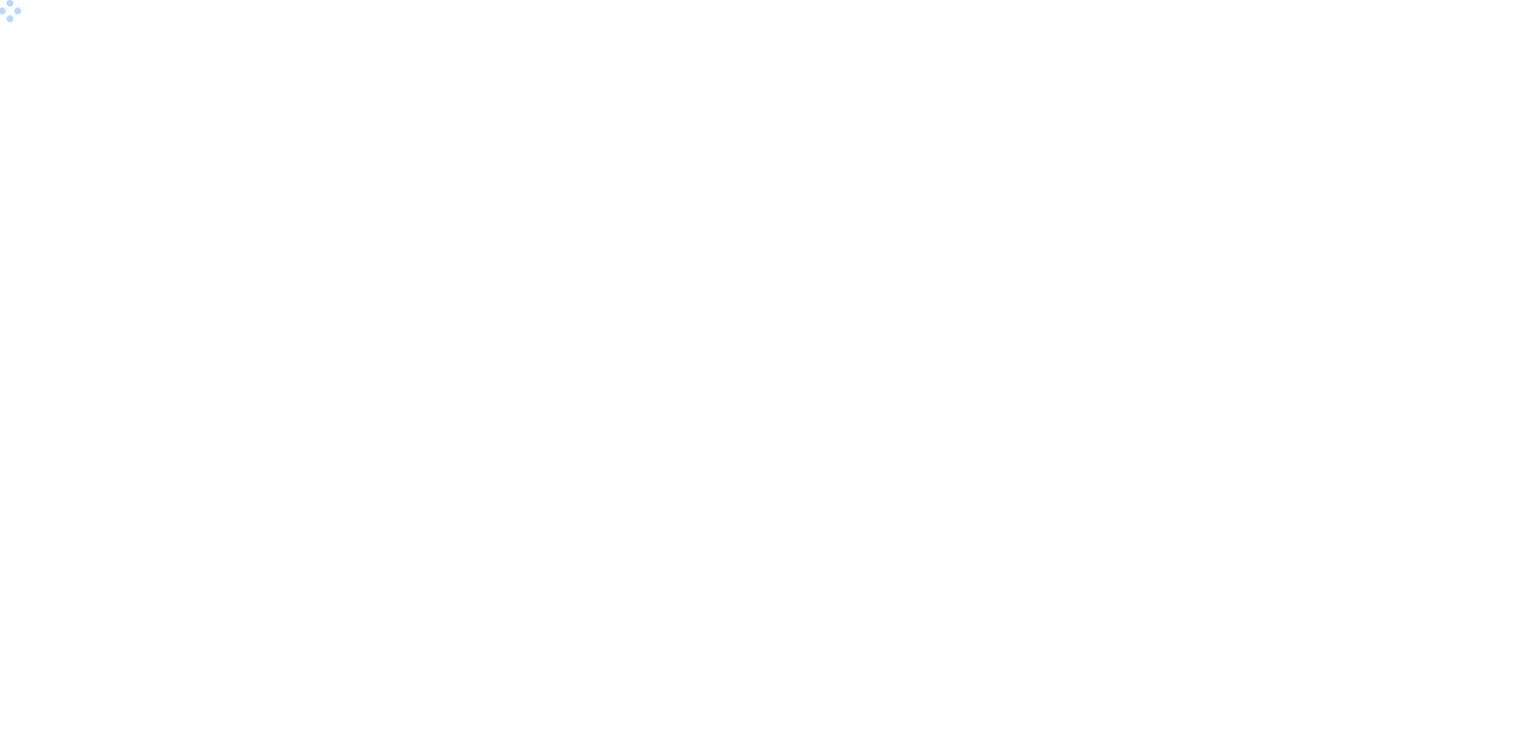 scroll, scrollTop: 0, scrollLeft: 0, axis: both 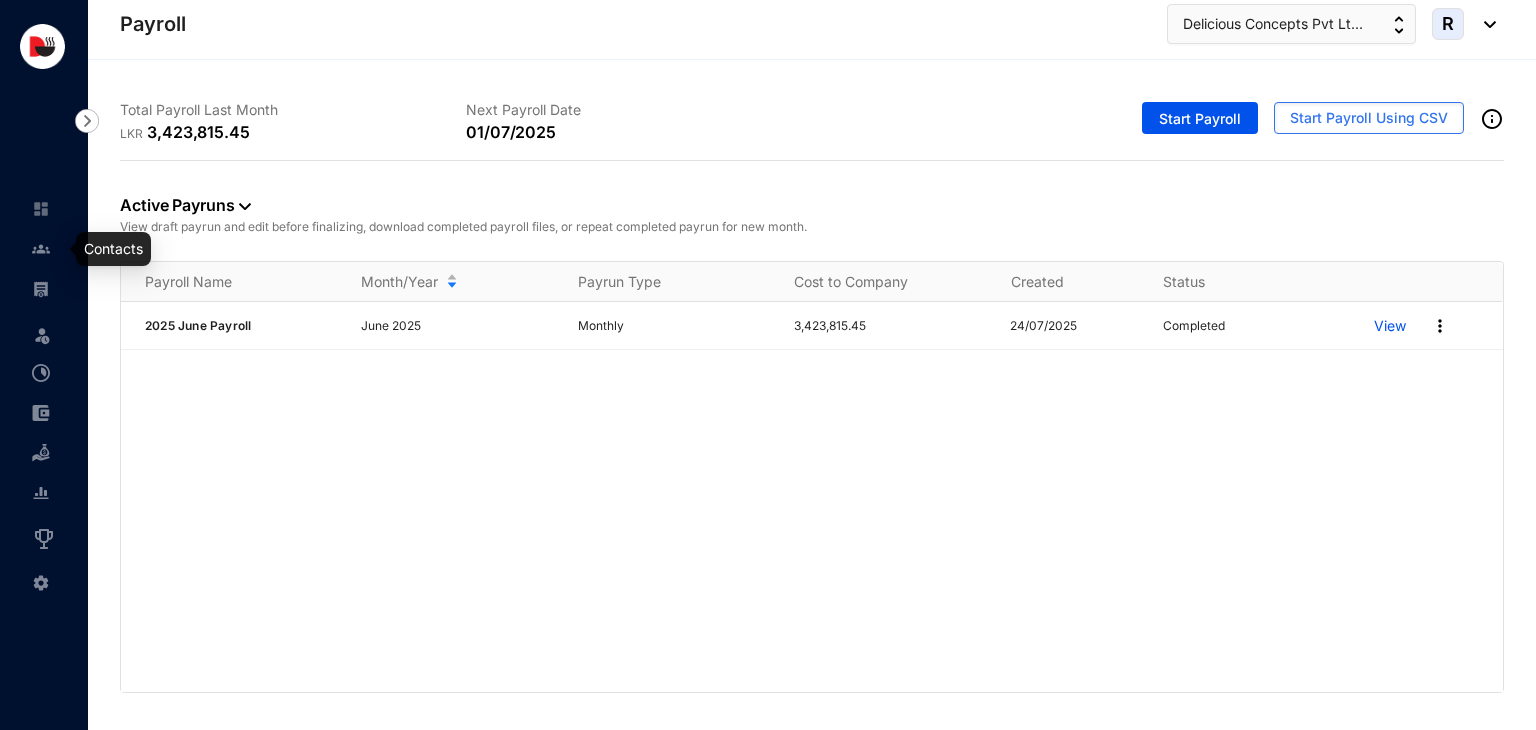 click at bounding box center (57, 249) 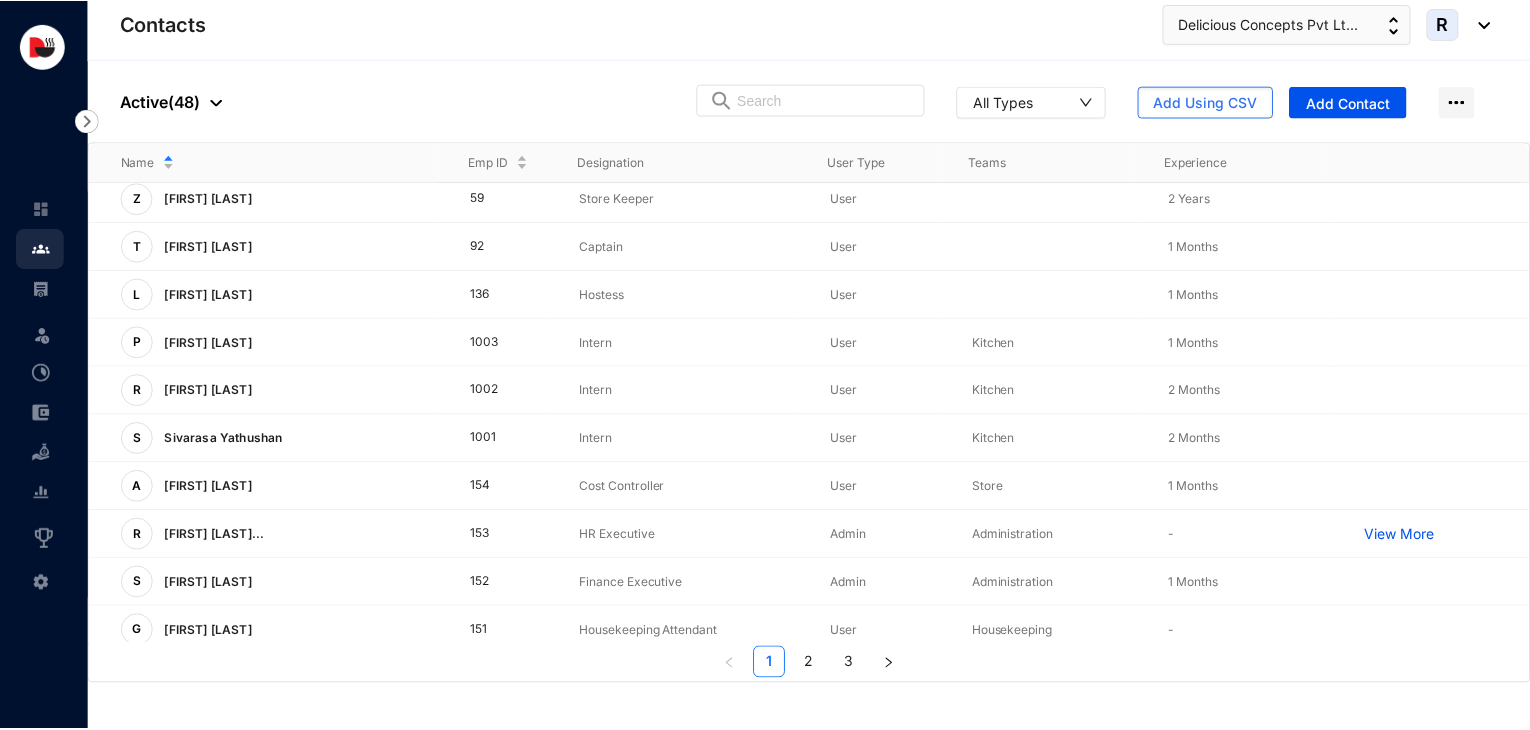 scroll, scrollTop: 0, scrollLeft: 0, axis: both 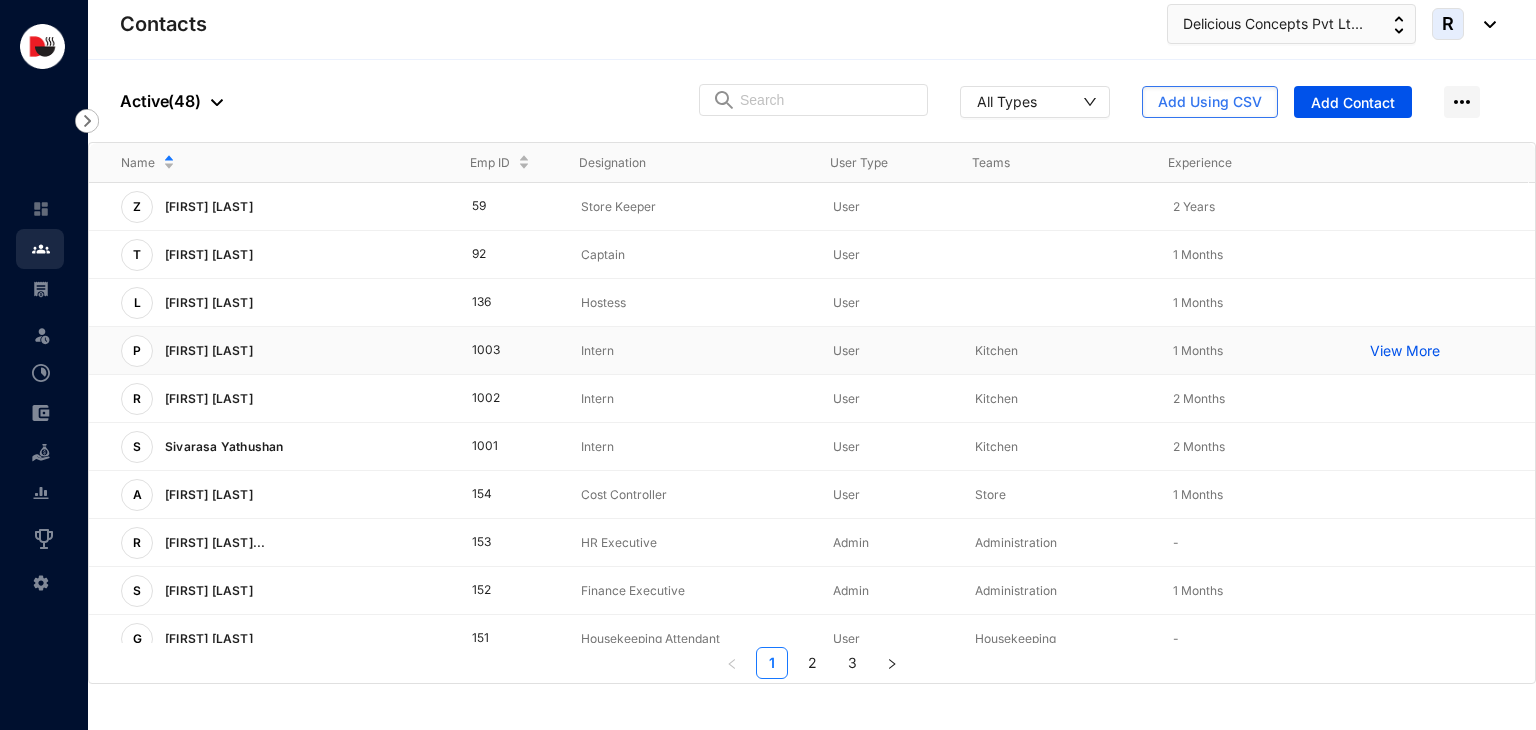 click on "View More" at bounding box center (1410, 351) 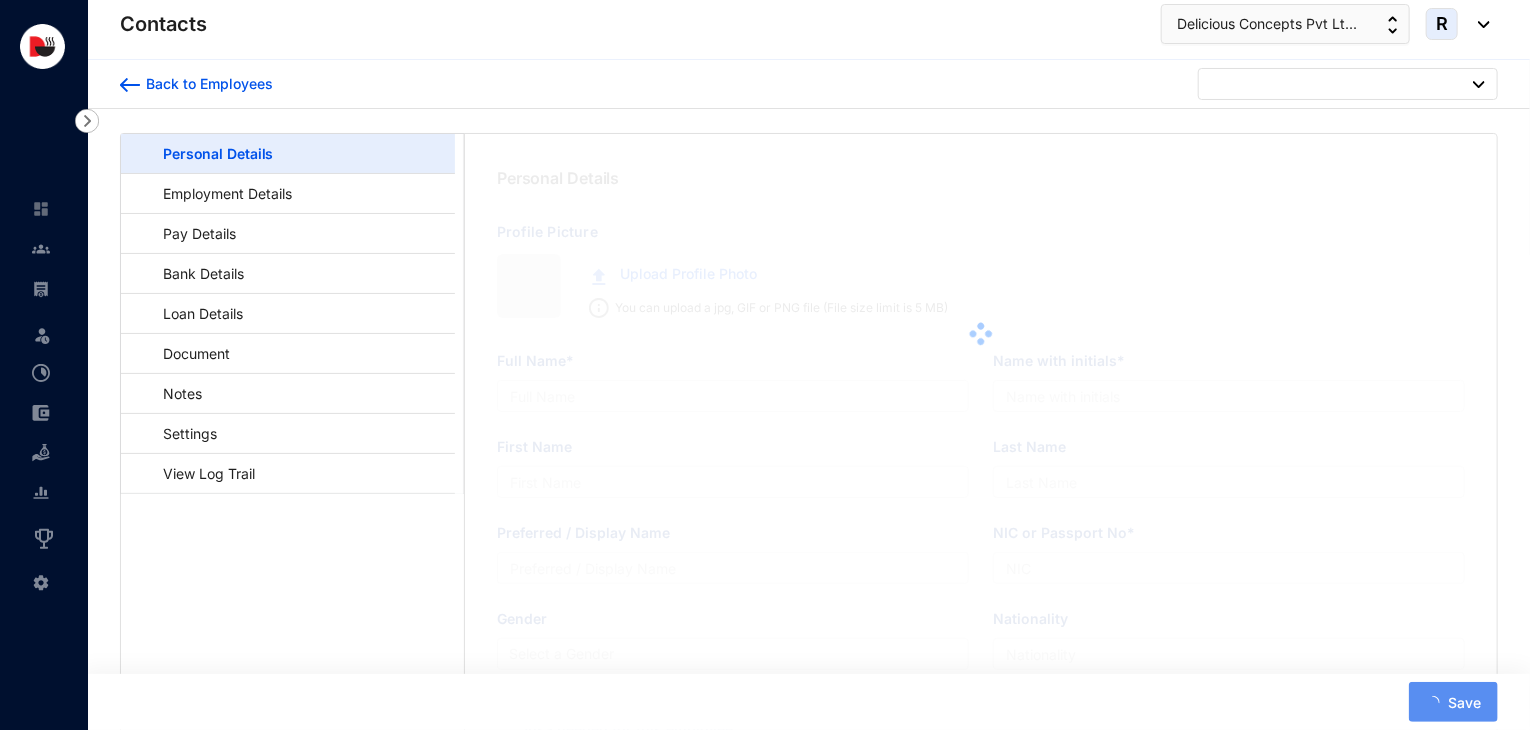 type on "[FIRST] [LAST]" 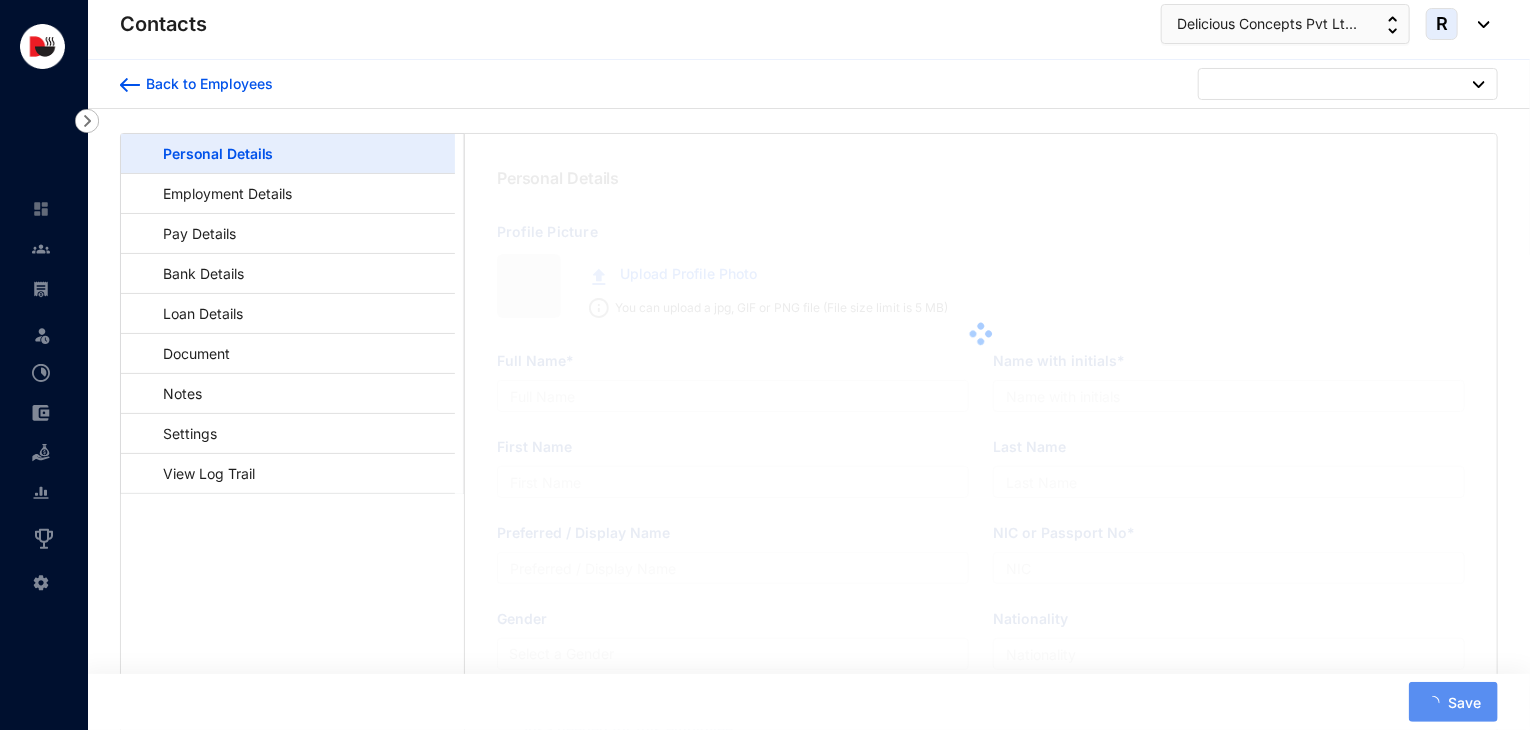 type on "762758770" 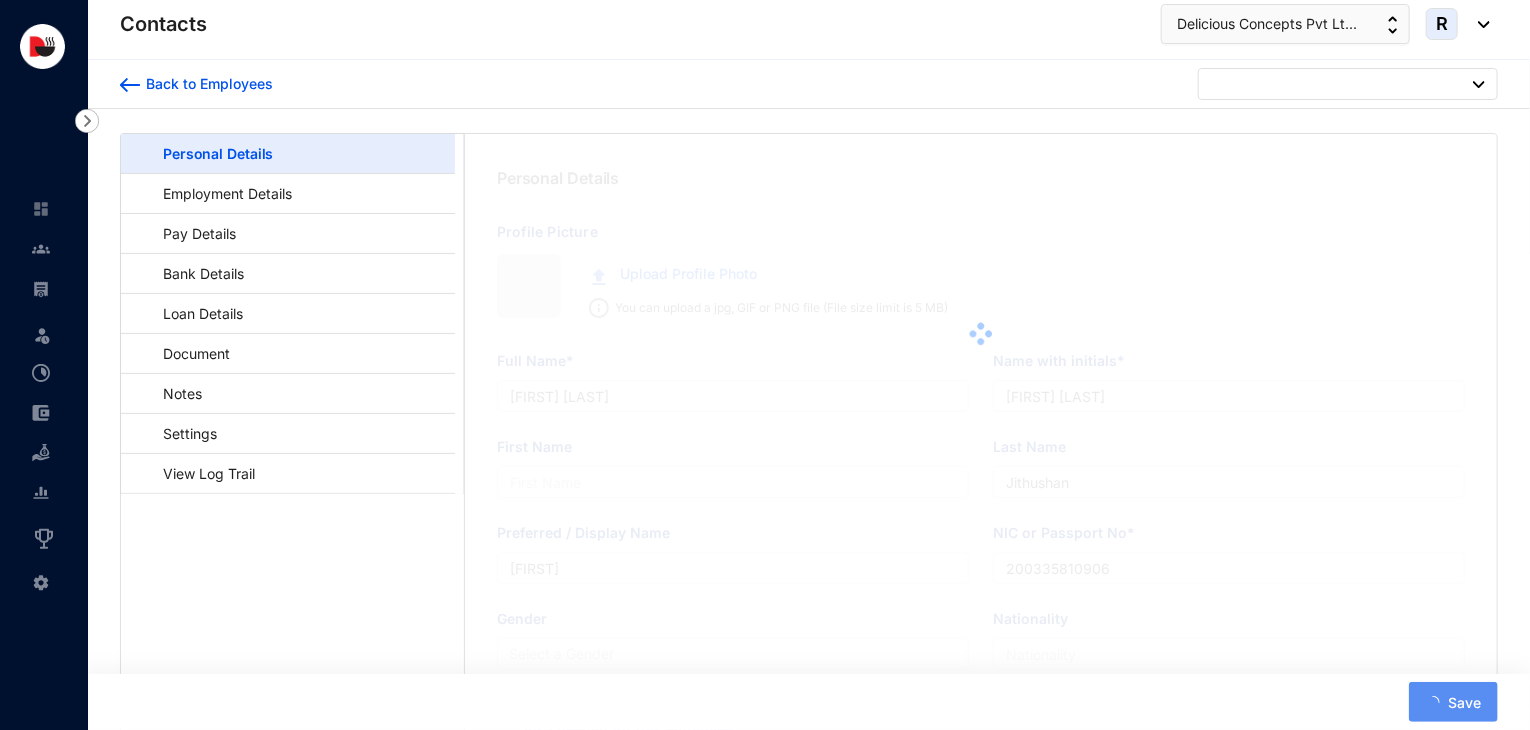 type on "2003-12-23" 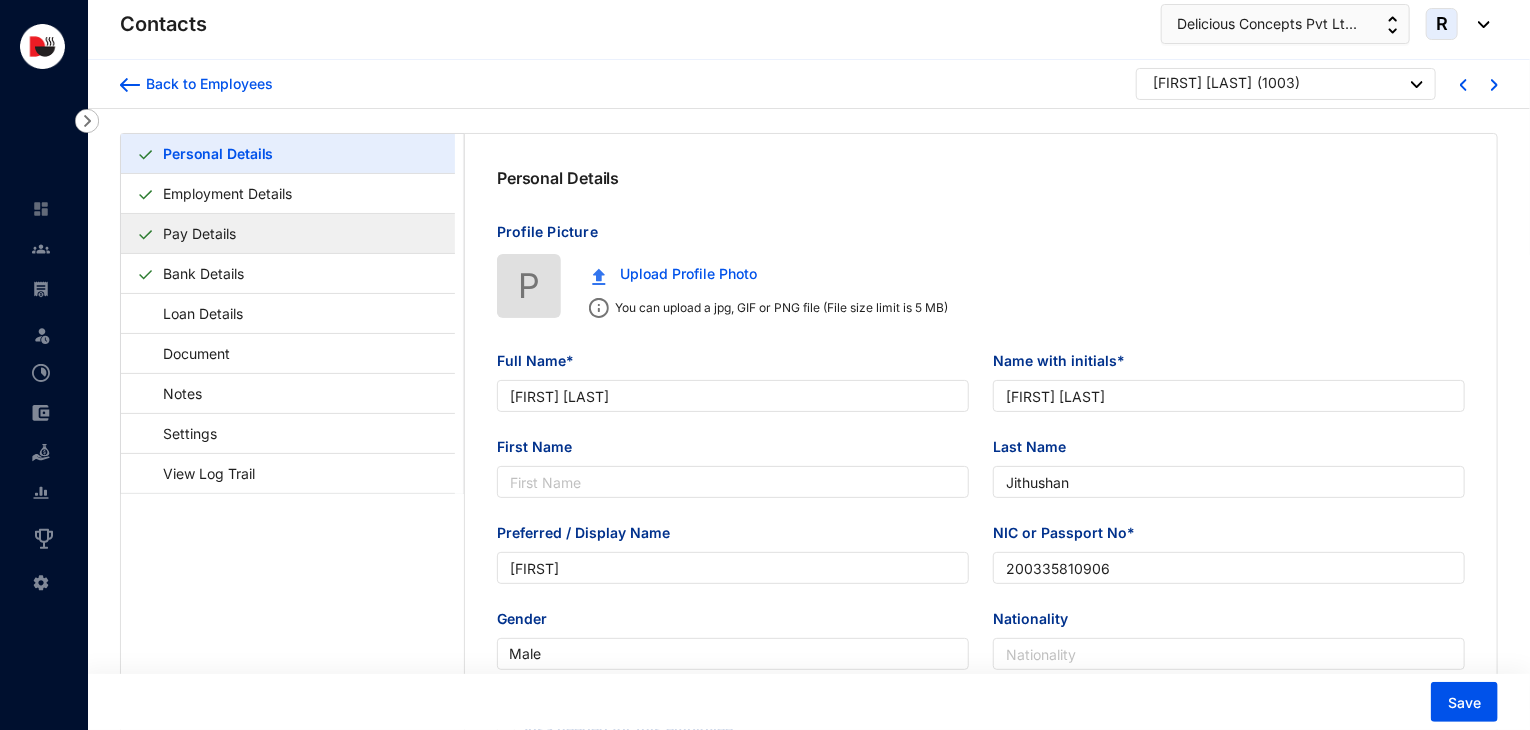 click on "Pay Details" at bounding box center (199, 233) 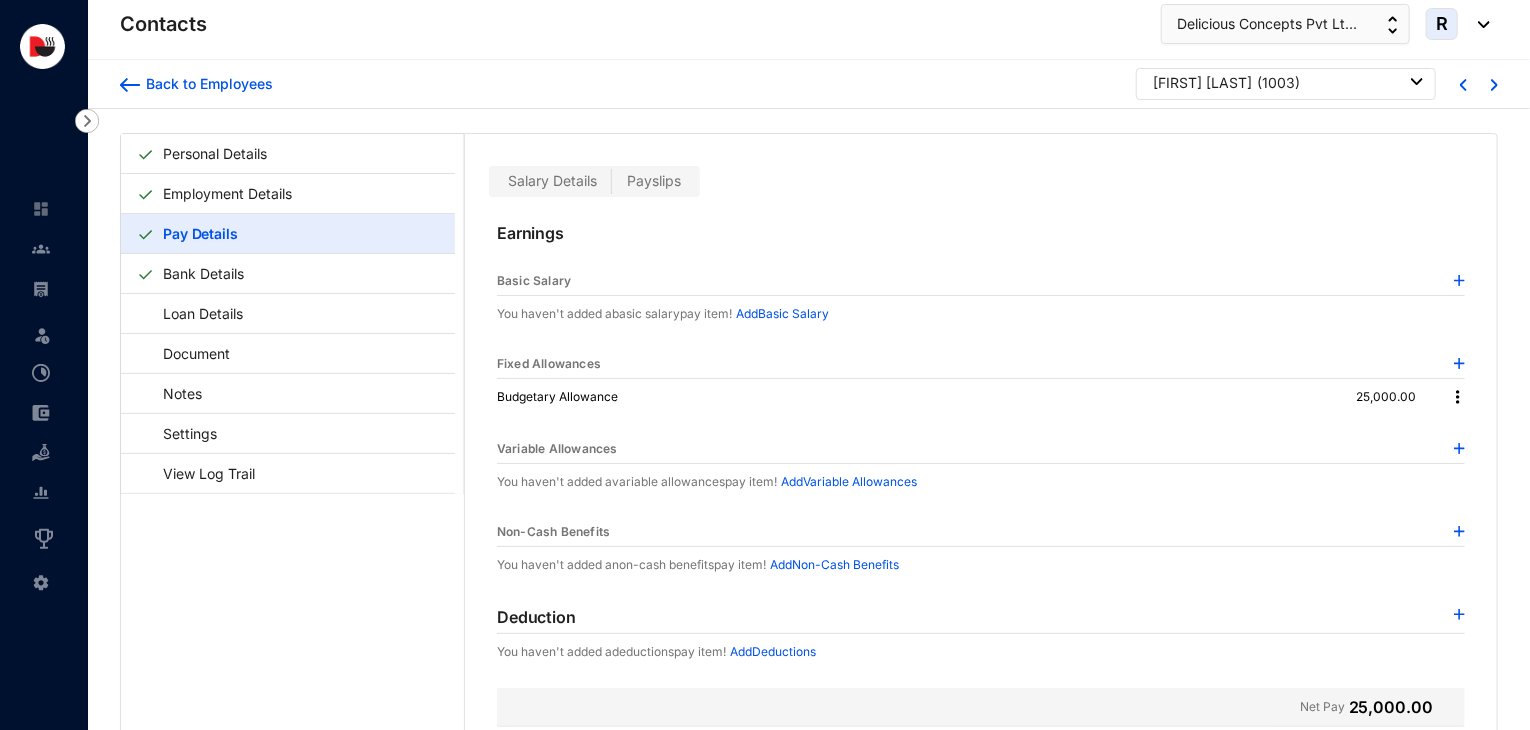 scroll, scrollTop: 48, scrollLeft: 0, axis: vertical 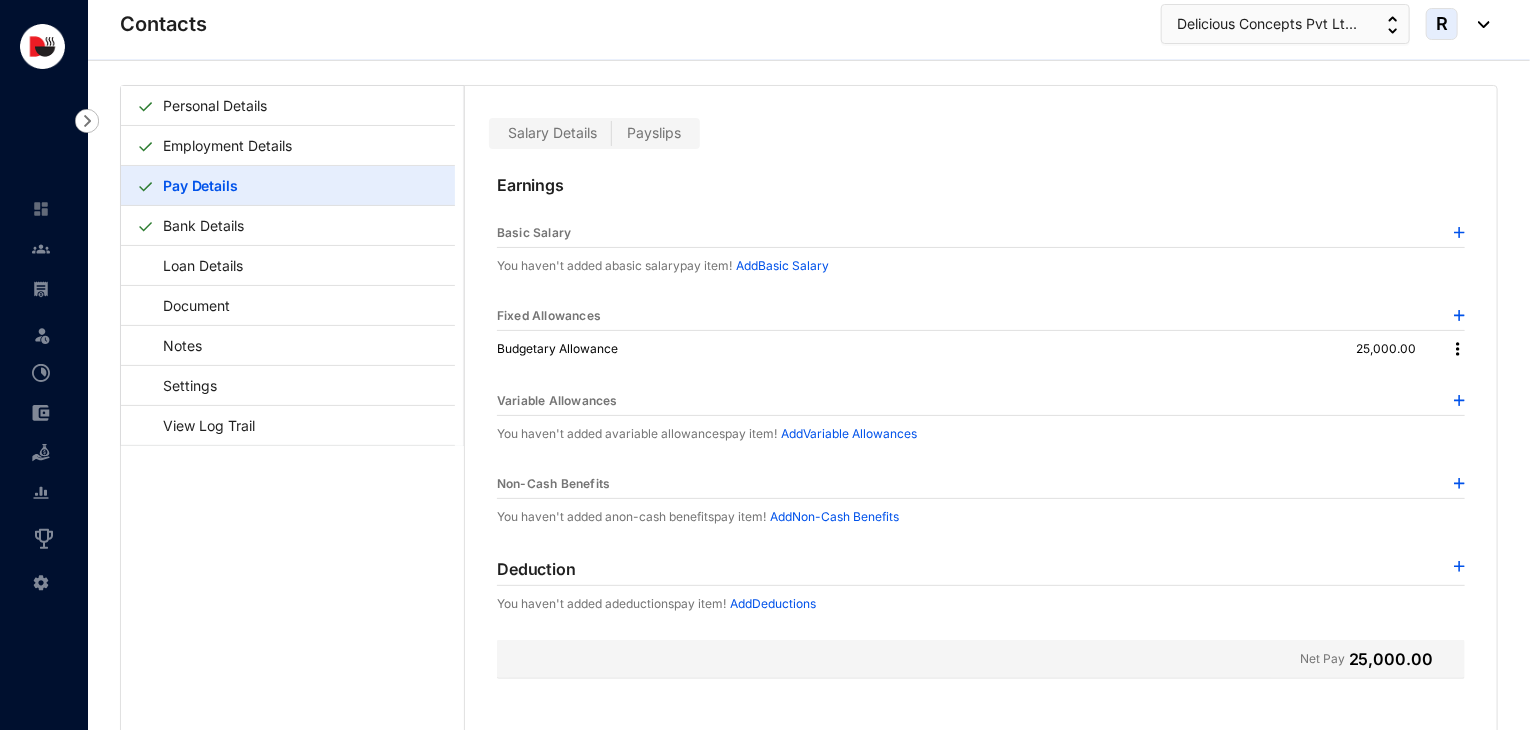 click on "Salary Details Payslips" at bounding box center (981, 117) 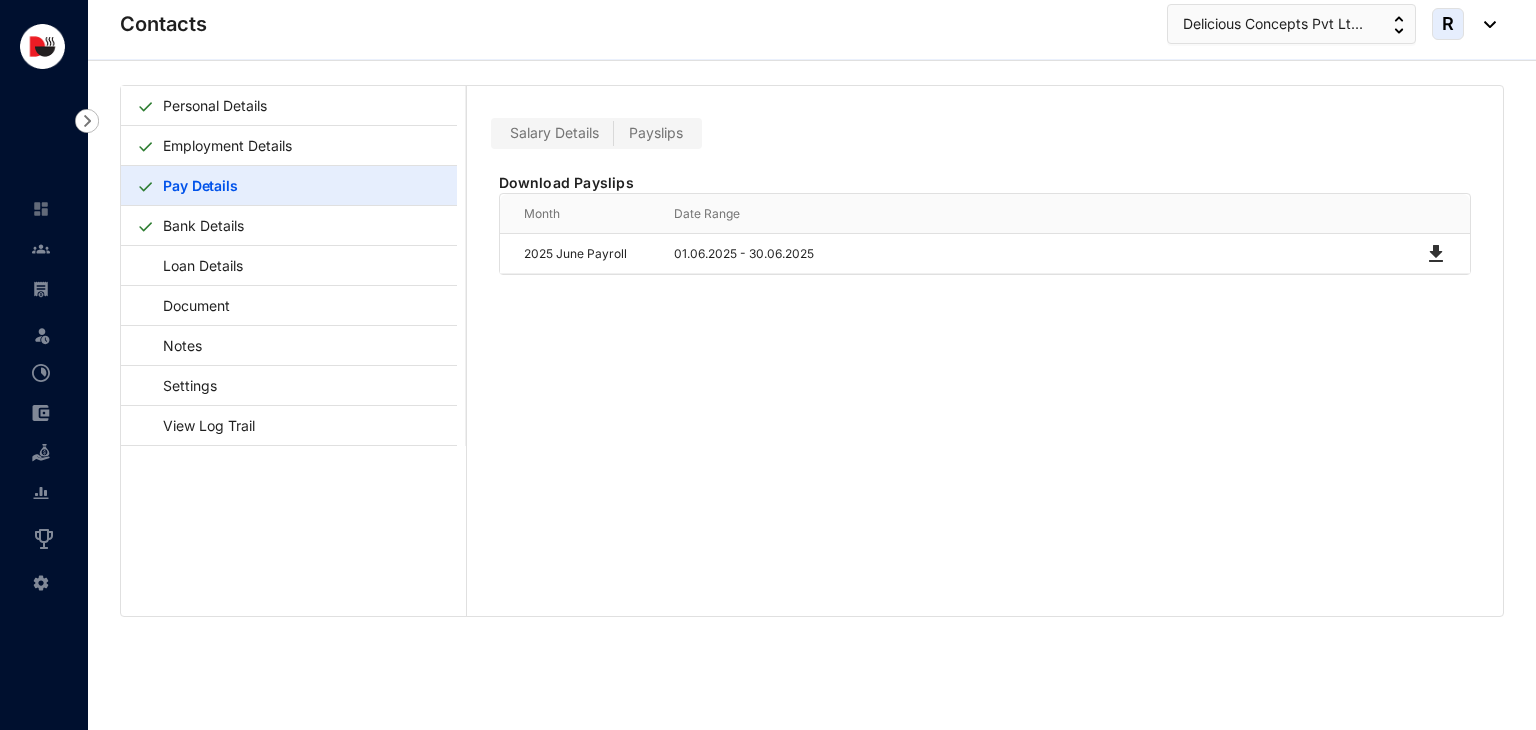 click on "Salary Details" at bounding box center [554, 132] 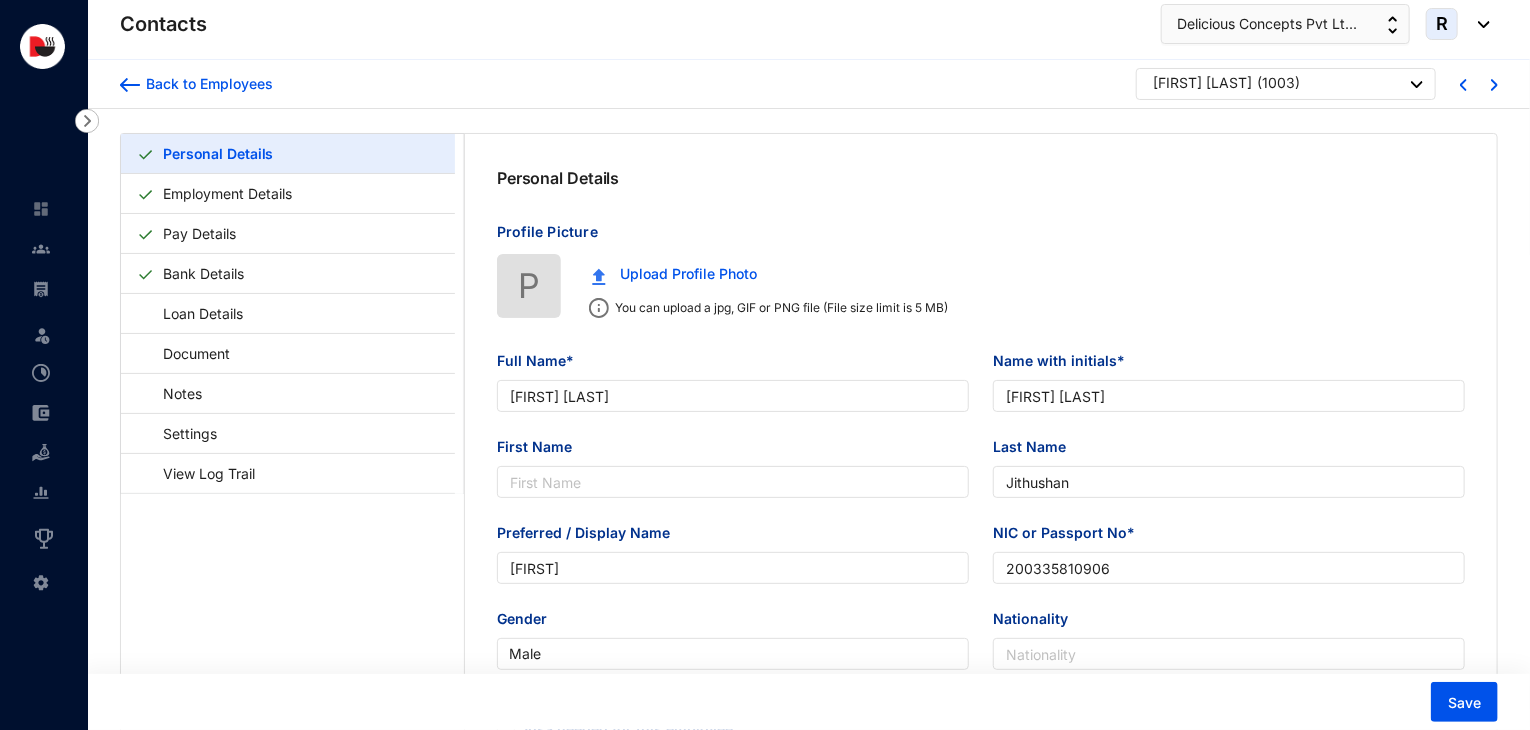 type on "2003-12-23" 